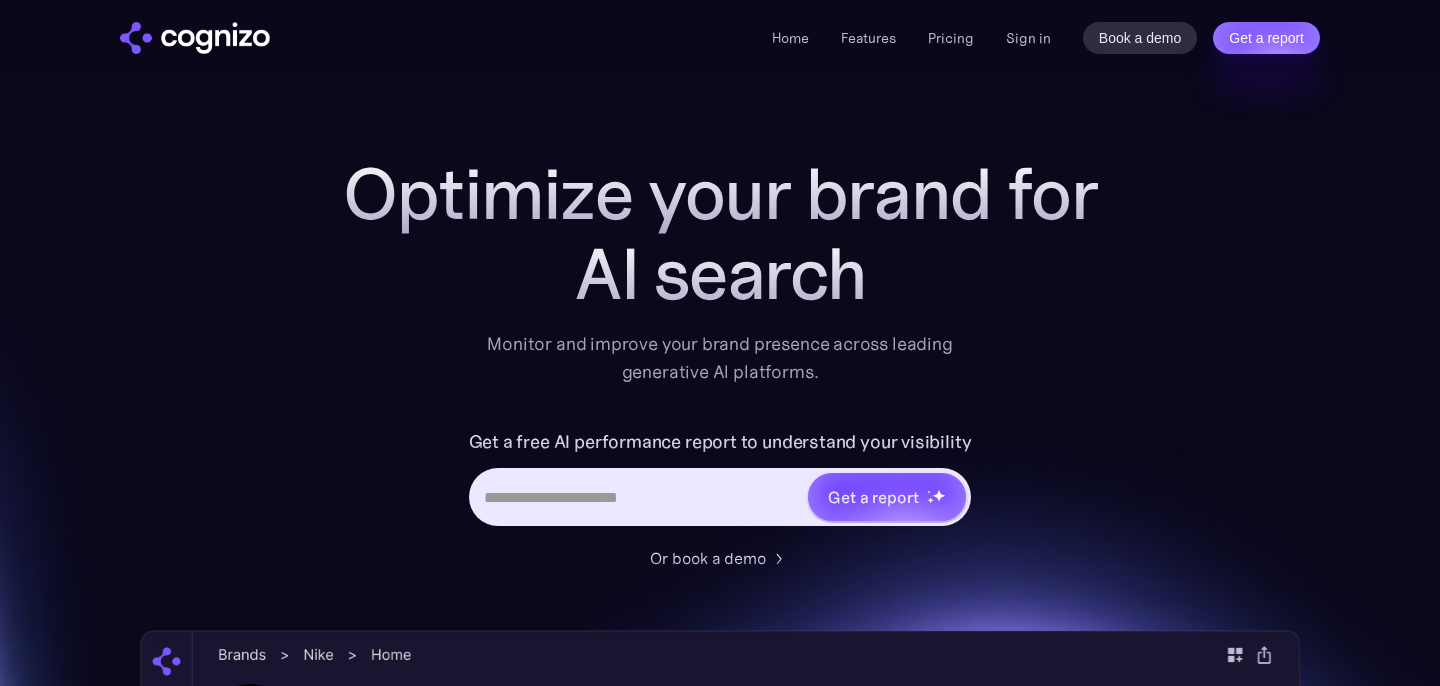 scroll, scrollTop: 0, scrollLeft: 0, axis: both 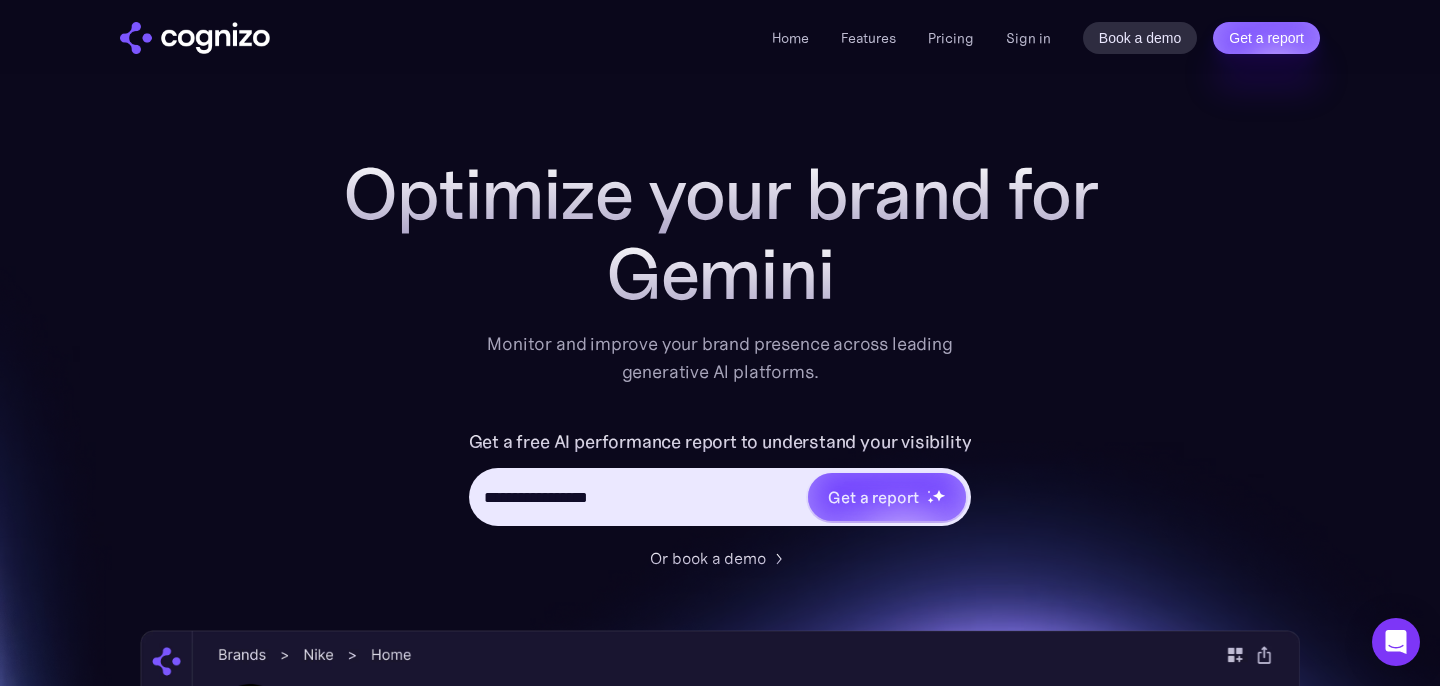 type on "**********" 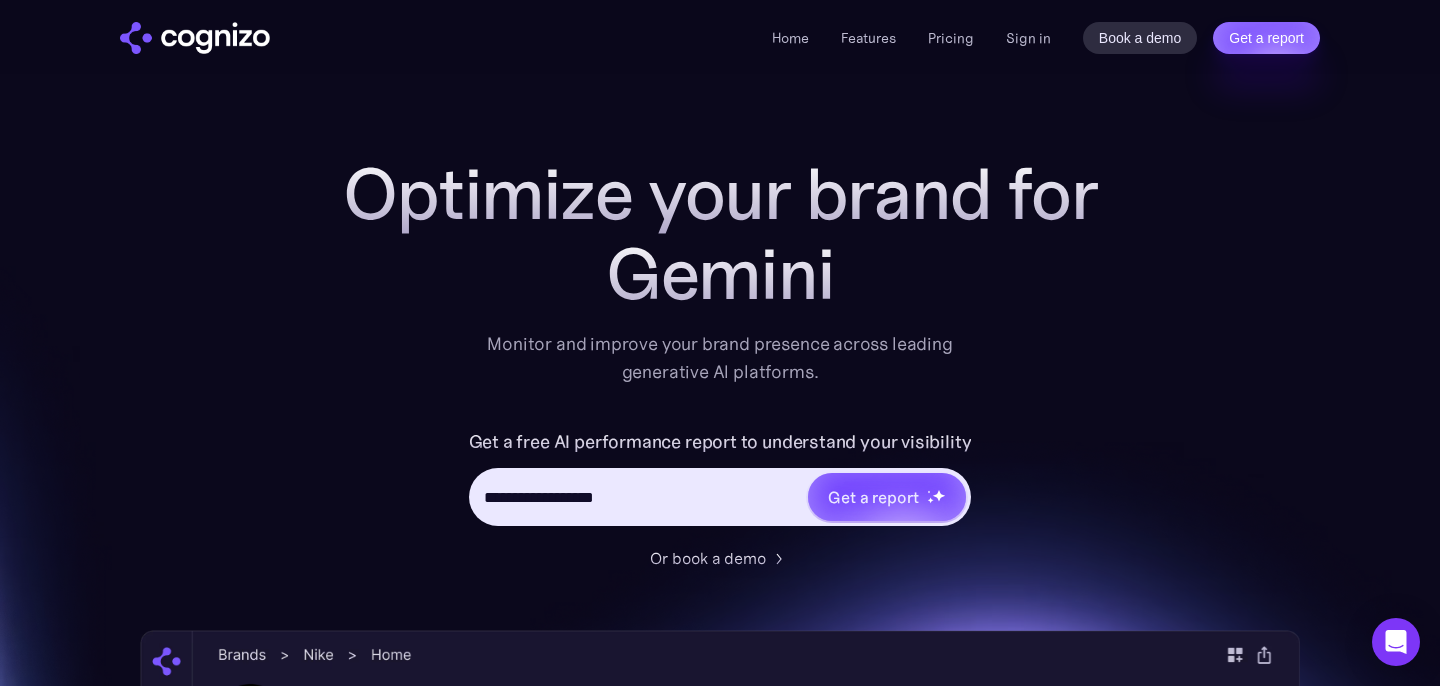 type on "**********" 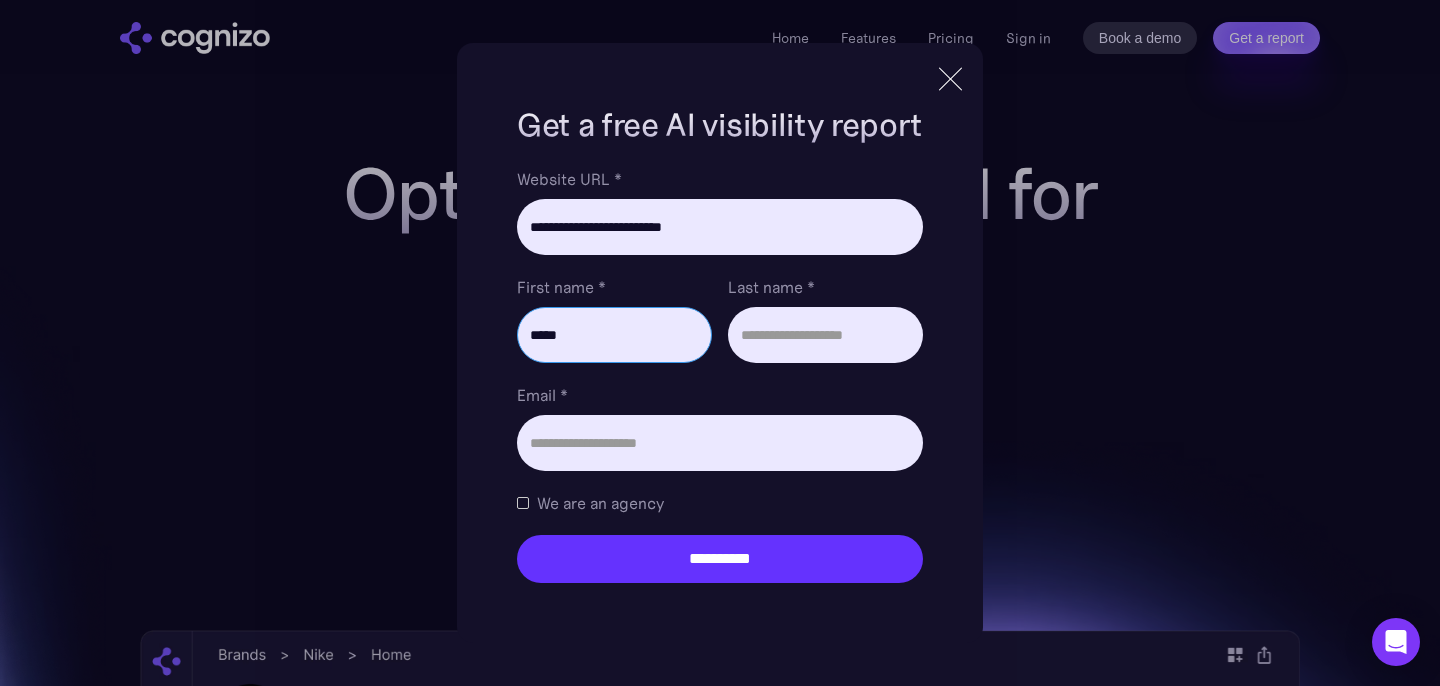 type on "*****" 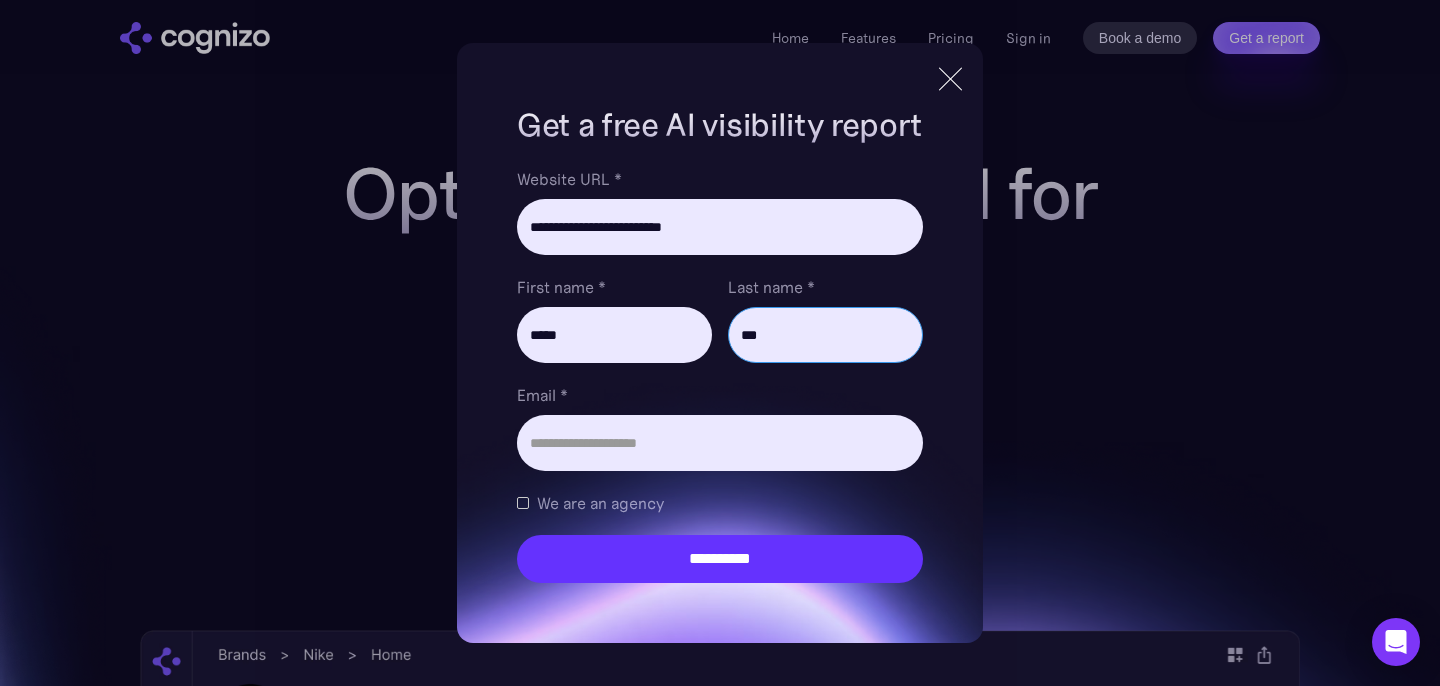 type on "***" 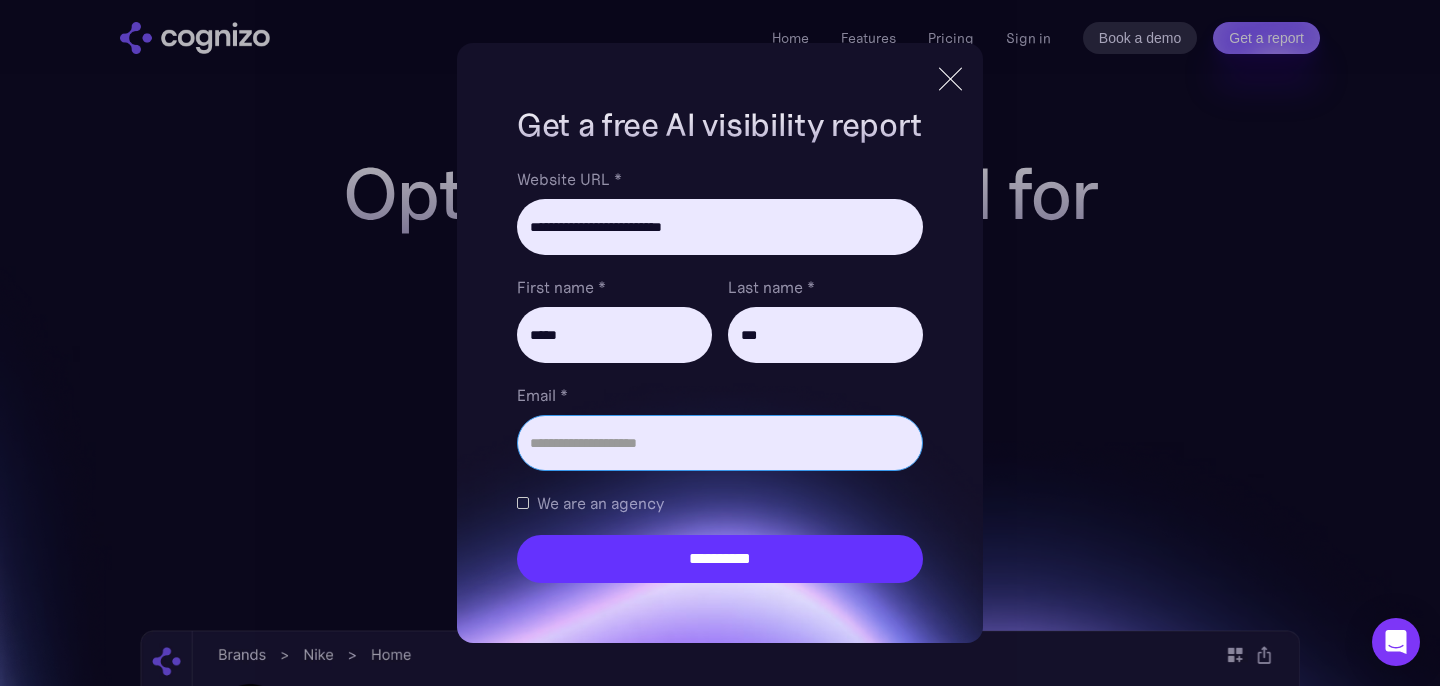 type on "*" 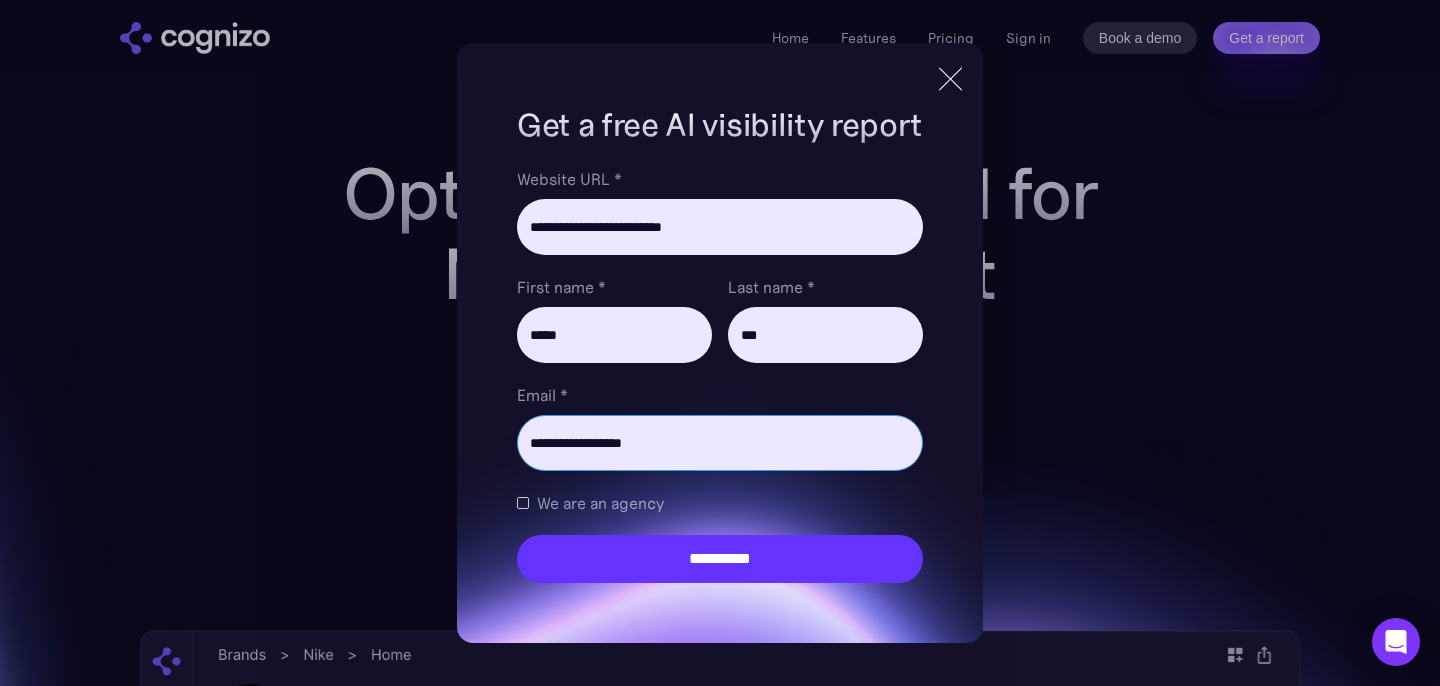 type on "**********" 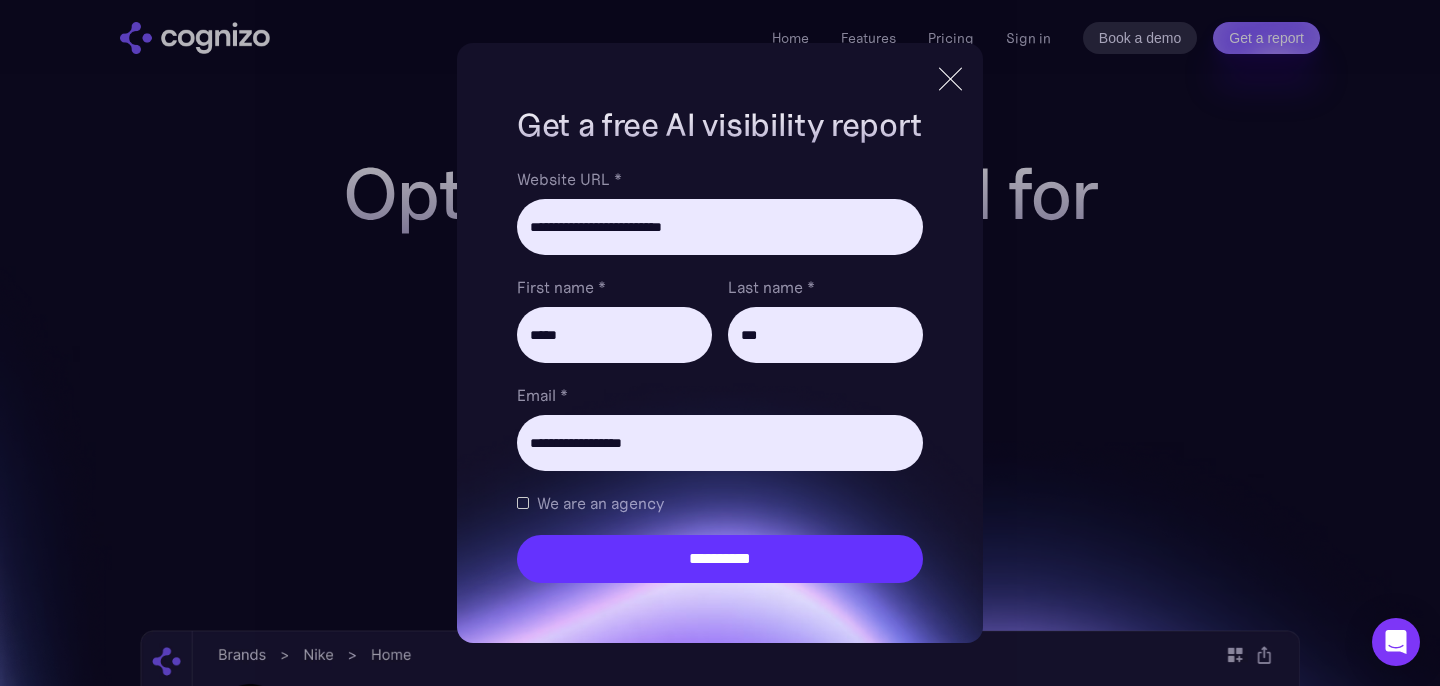 click on "**********" at bounding box center [720, 559] 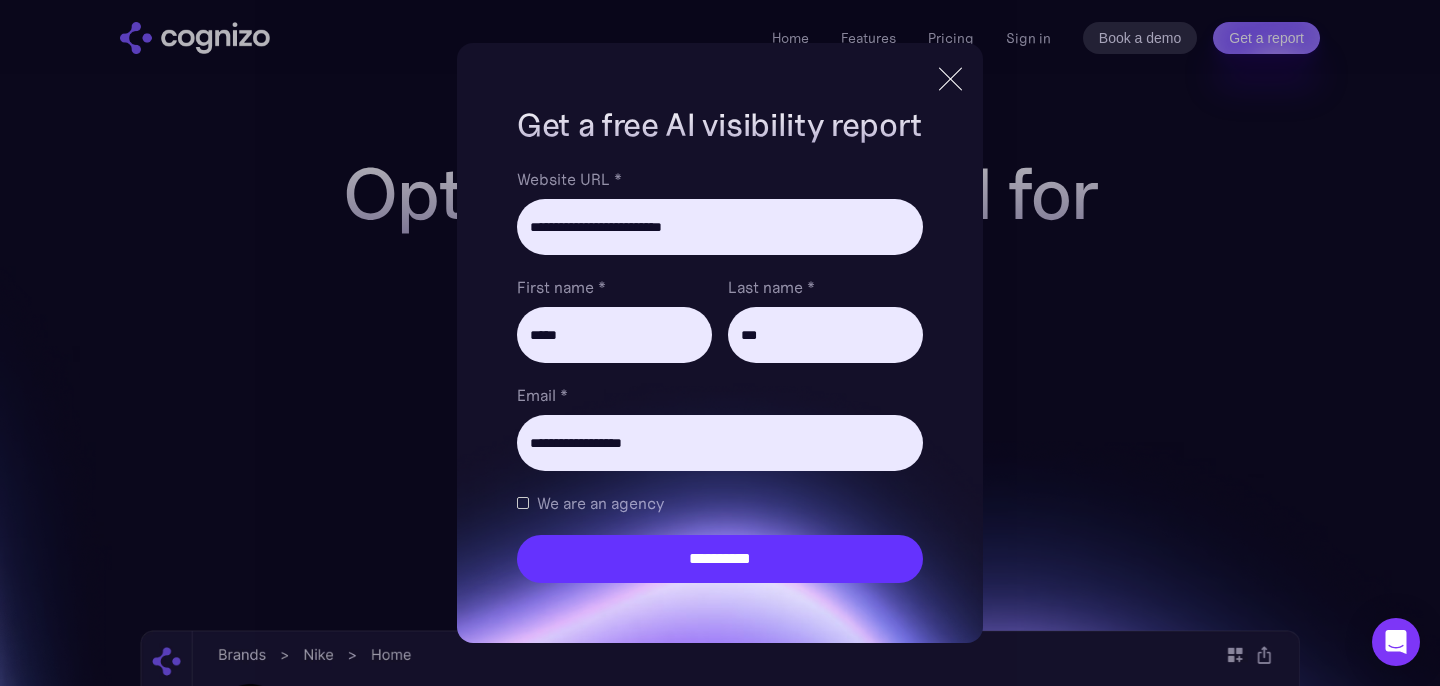 type on "**********" 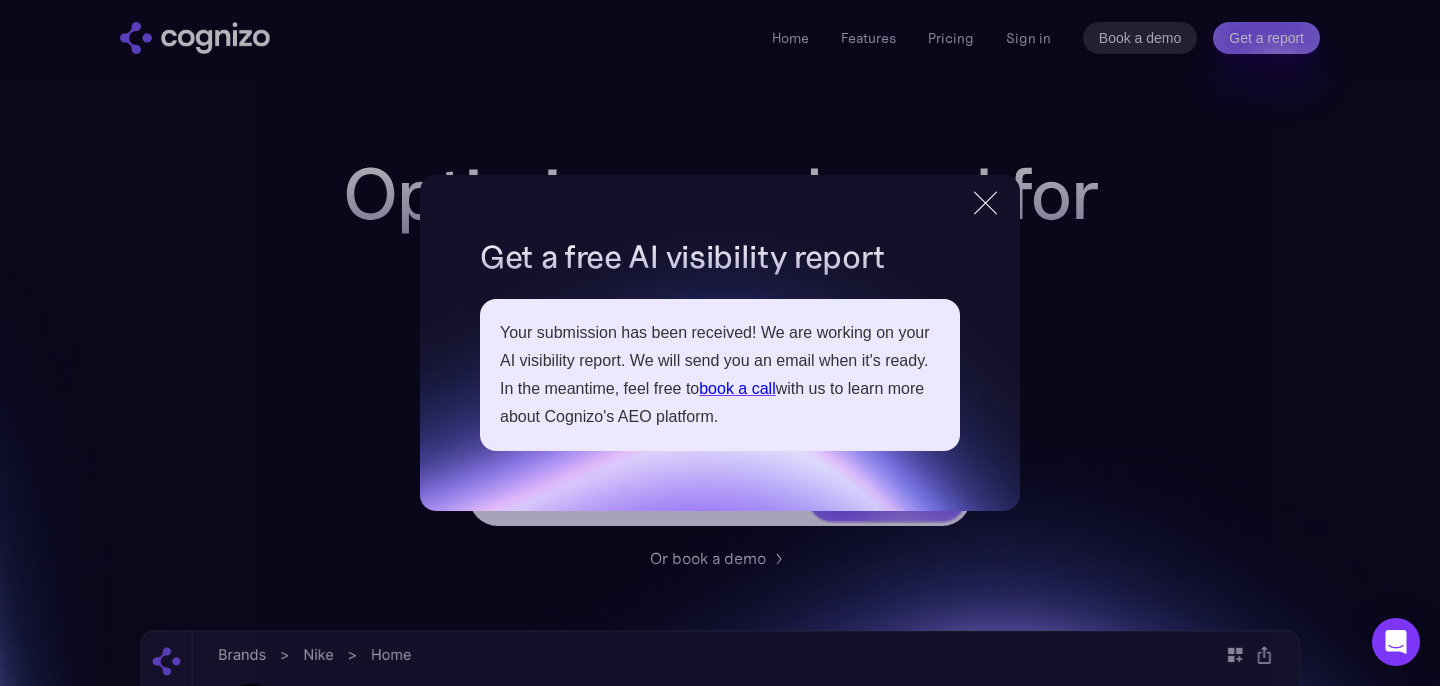 click on "Your submission has been received! We are working on your AI visibility report. We will send you an email when it's ready. In the meantime, feel free to  book a call  with us to learn more about Cognizo's AEO platform." at bounding box center (720, 375) 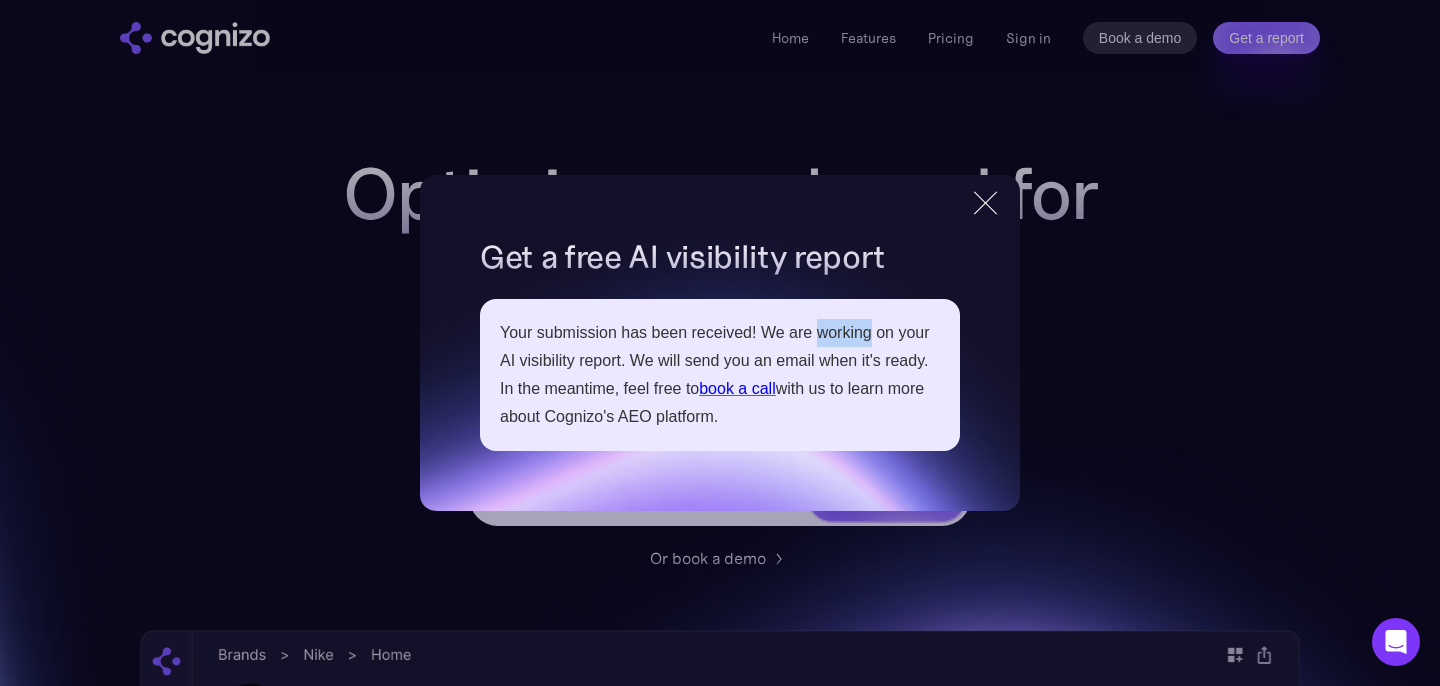 click on "Your submission has been received! We are working on your AI visibility report. We will send you an email when it's ready. In the meantime, feel free to  book a call  with us to learn more about Cognizo's AEO platform." at bounding box center (720, 375) 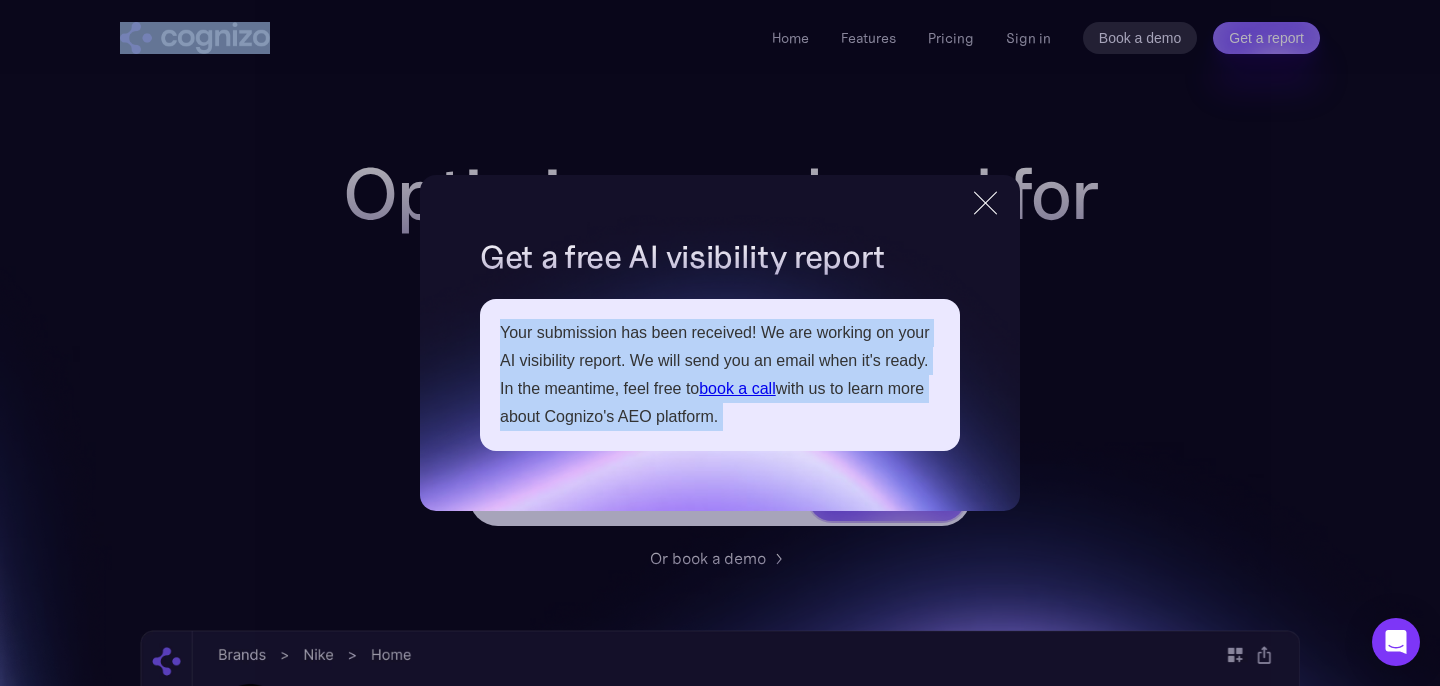click on "Your submission has been received! We are working on your AI visibility report. We will send you an email when it's ready. In the meantime, feel free to  book a call  with us to learn more about Cognizo's AEO platform." at bounding box center (720, 375) 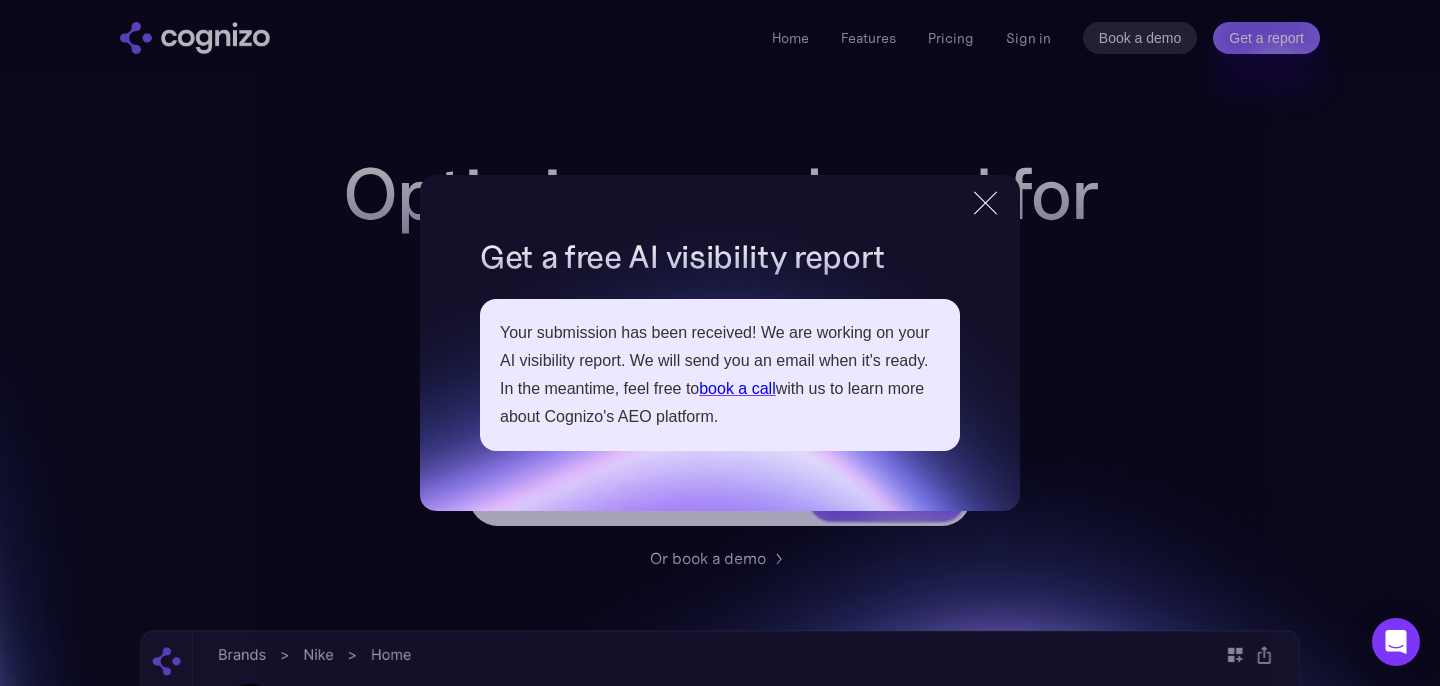 click at bounding box center [985, 203] 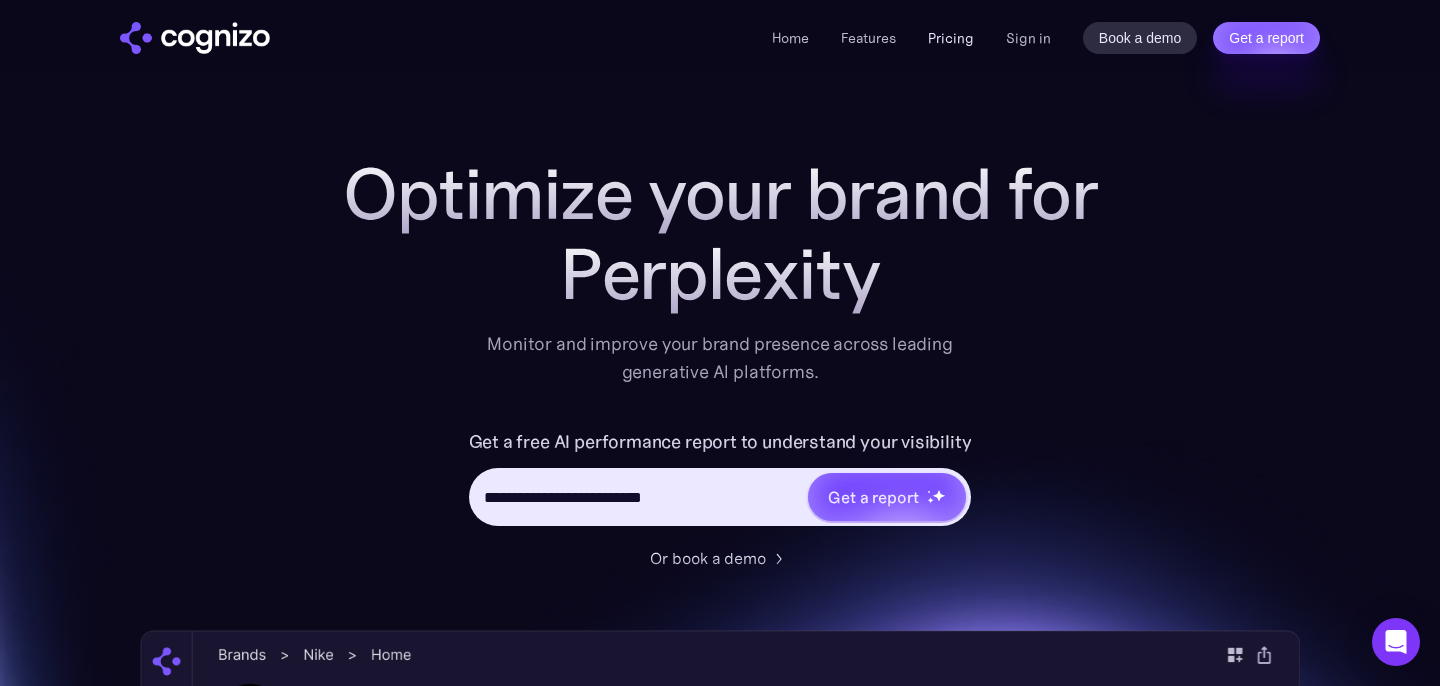 click on "Pricing" at bounding box center (951, 38) 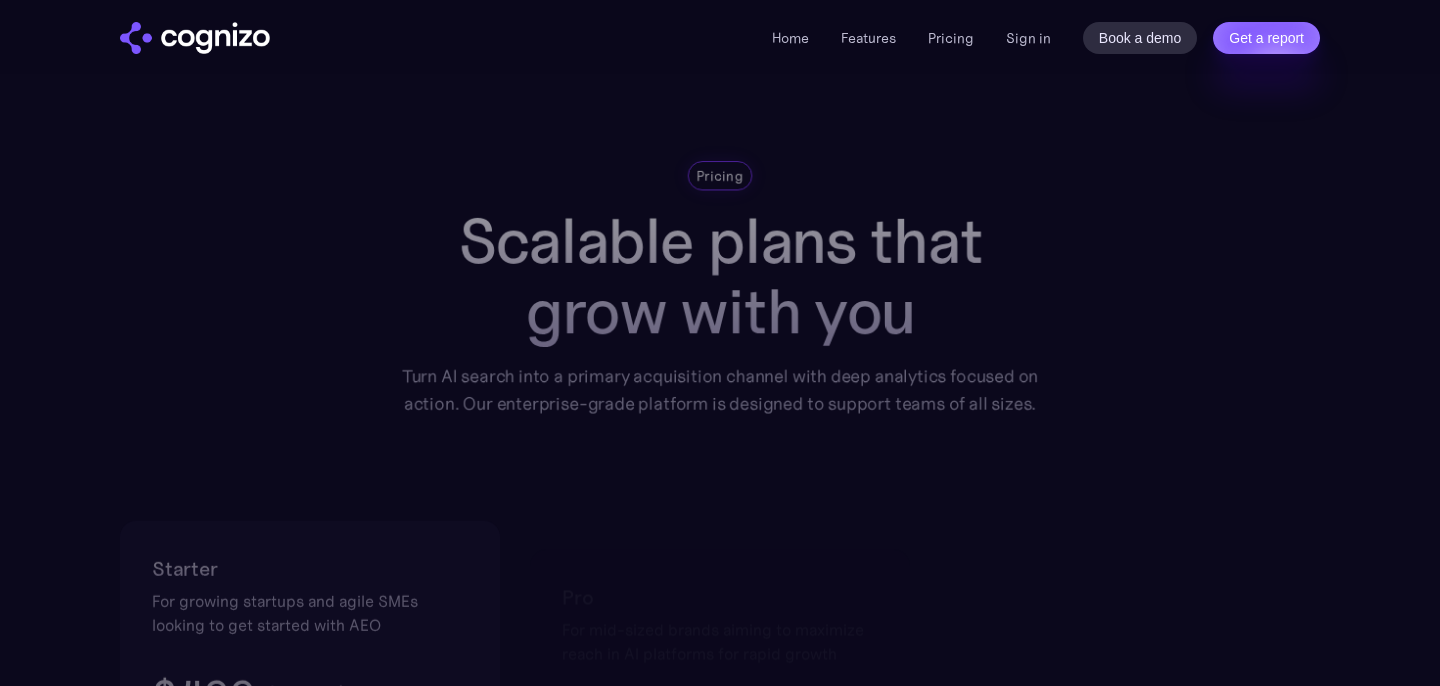 scroll, scrollTop: 0, scrollLeft: 0, axis: both 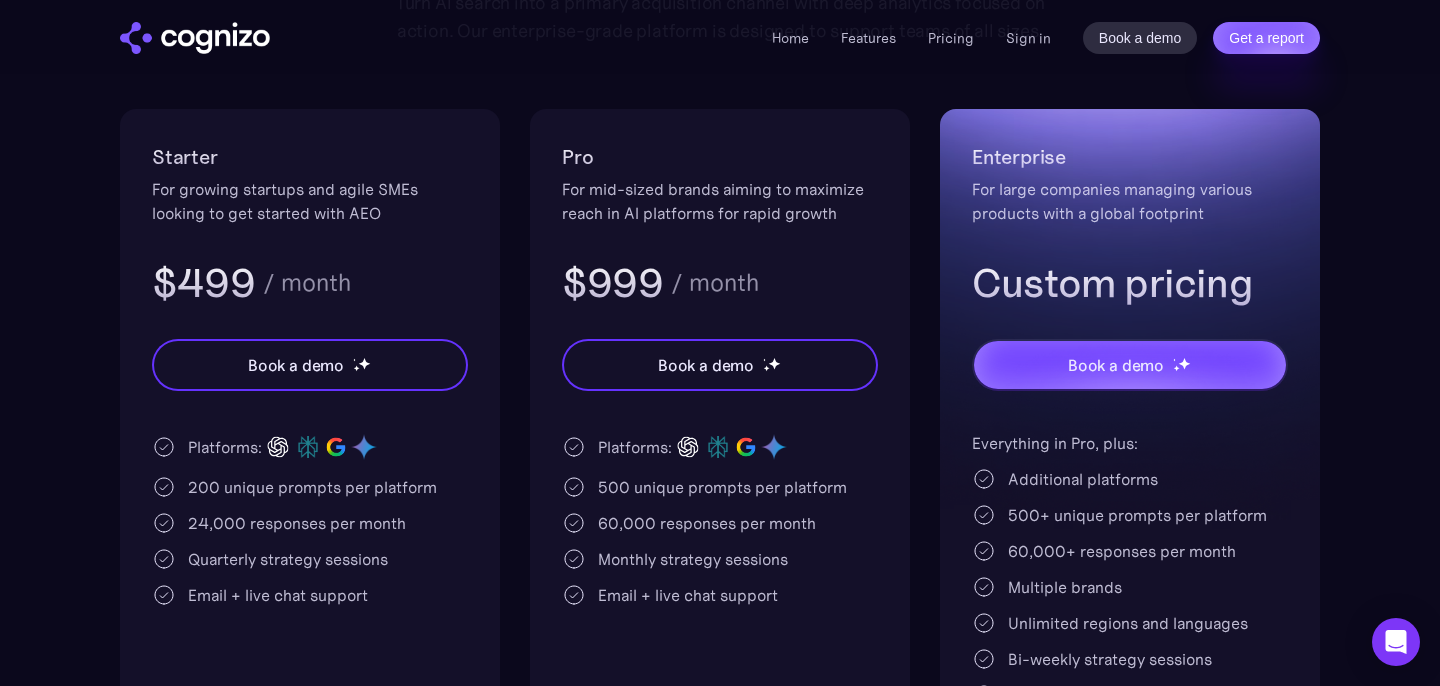 click on "For growing startups and agile SMEs looking to get started with AEO" at bounding box center [310, 201] 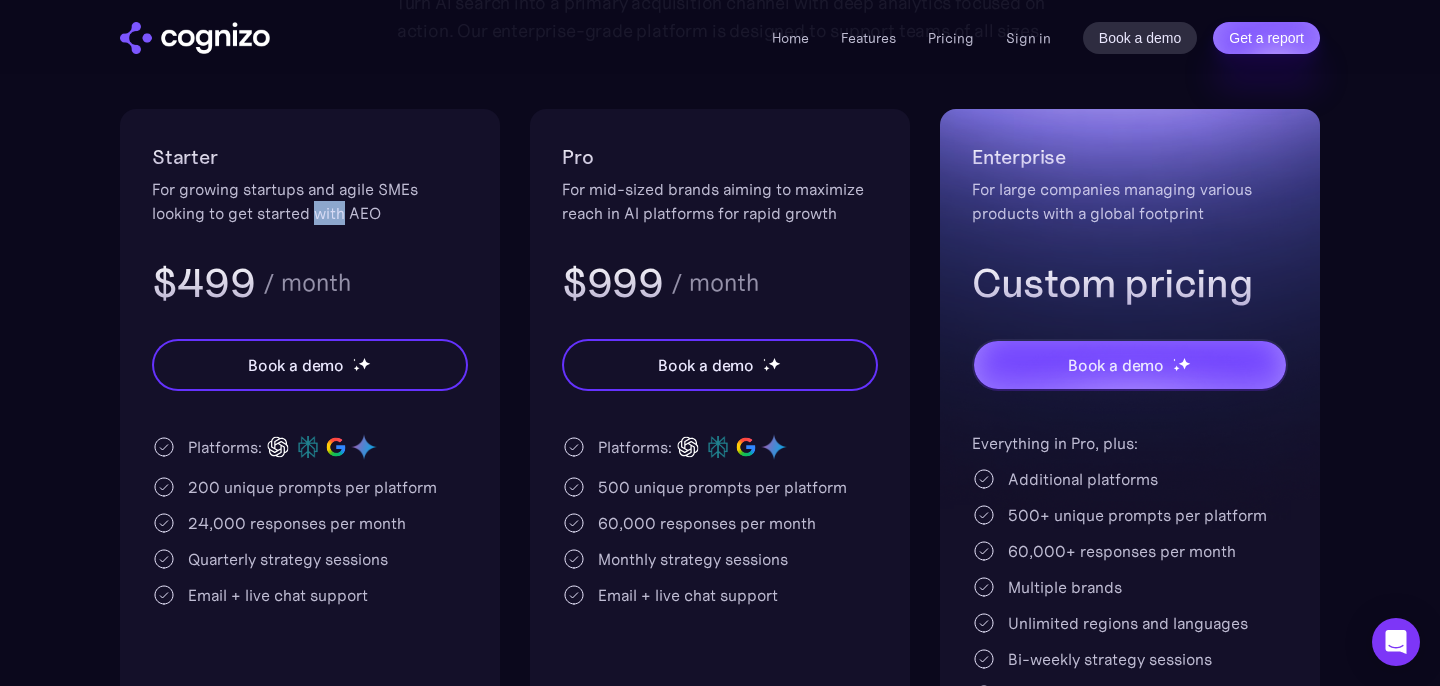 click on "For growing startups and agile SMEs looking to get started with AEO" at bounding box center (310, 201) 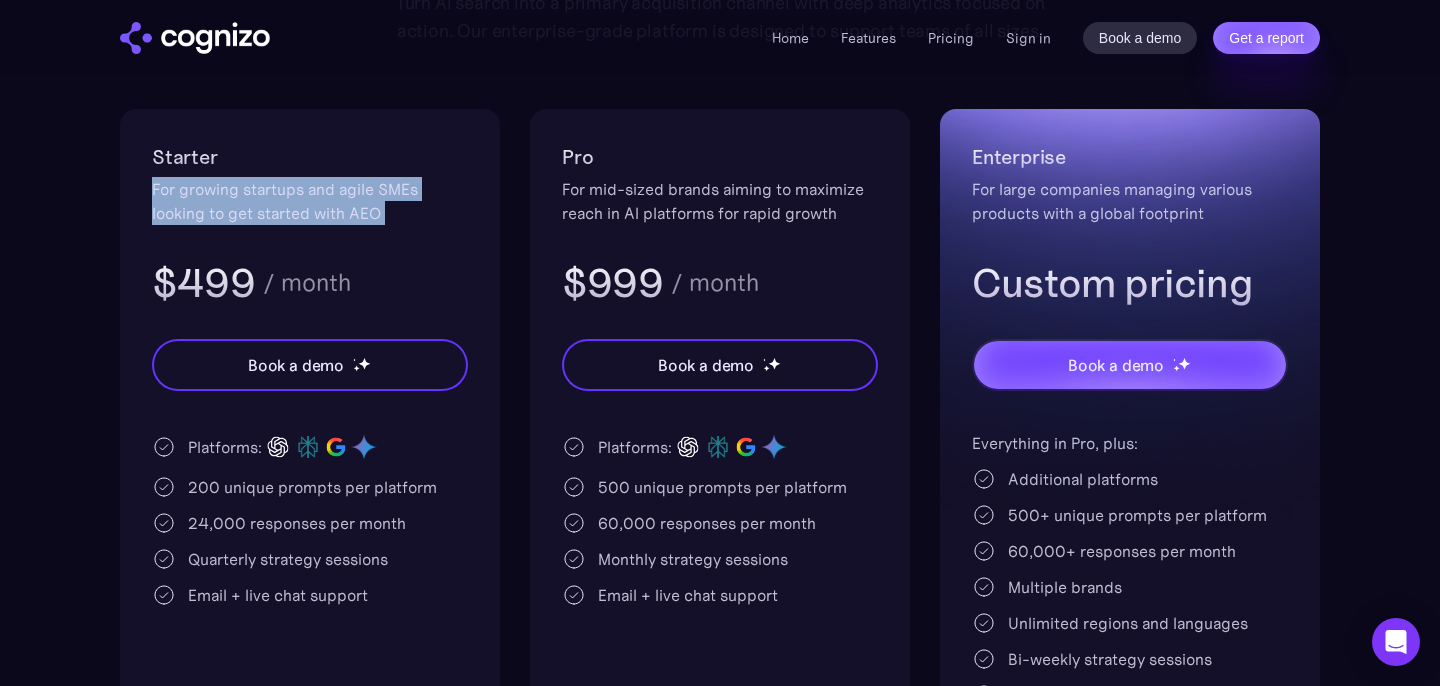 click on "For growing startups and agile SMEs looking to get started with AEO" at bounding box center (310, 201) 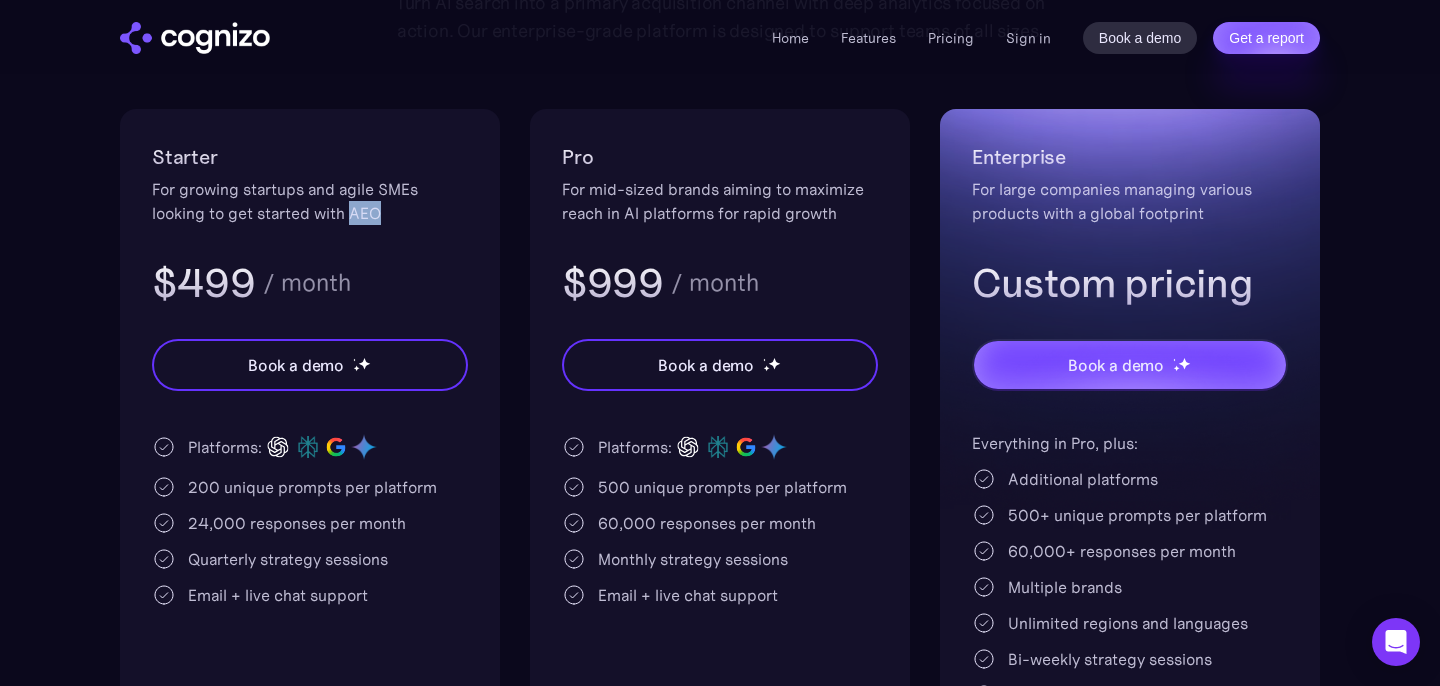 click on "For growing startups and agile SMEs looking to get started with AEO" at bounding box center (310, 201) 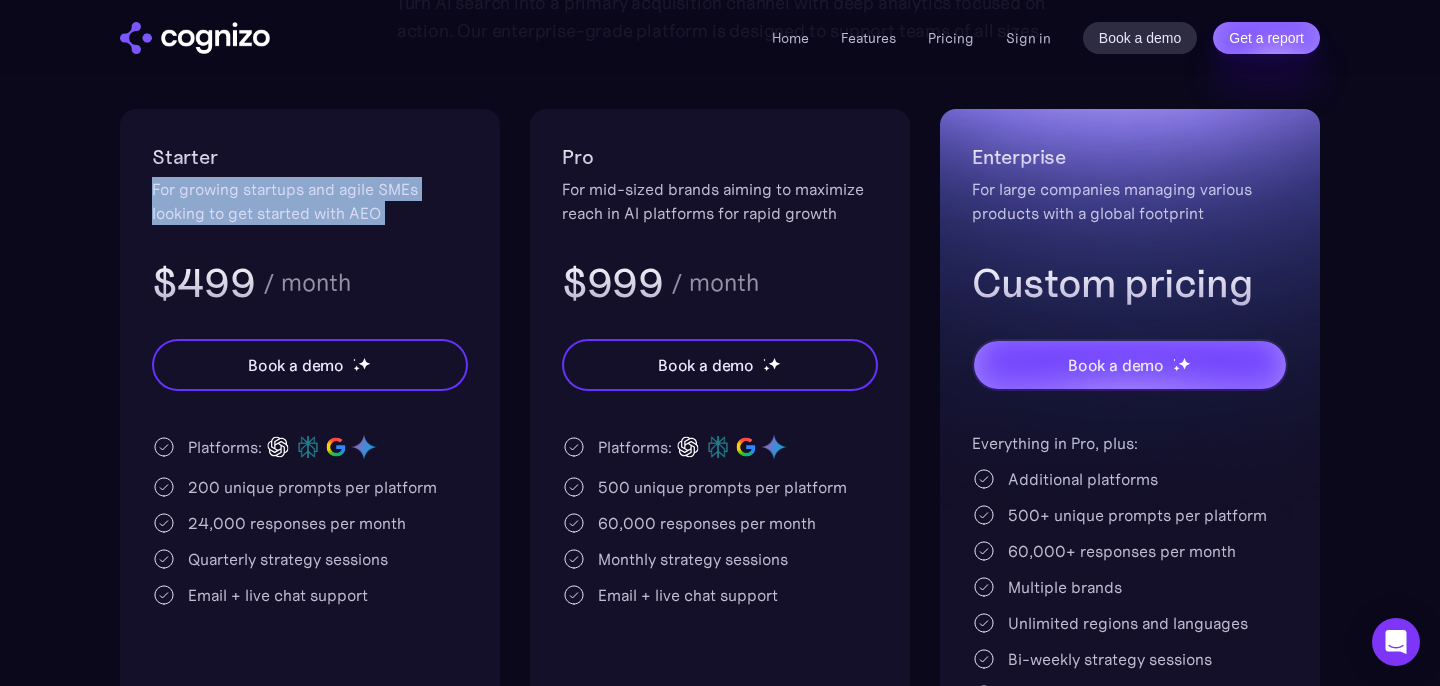 click on "For growing startups and agile SMEs looking to get started with AEO" at bounding box center (310, 201) 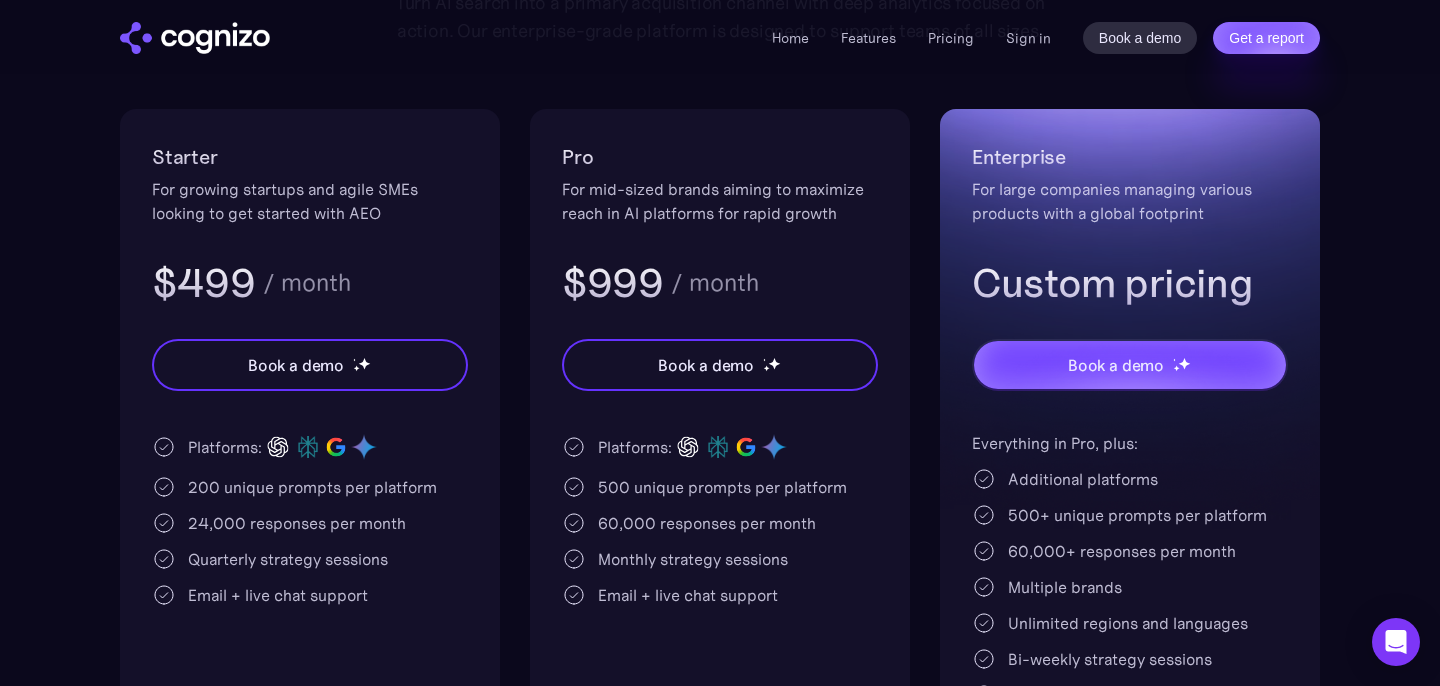 click on "200 unique prompts per platform" at bounding box center [312, 487] 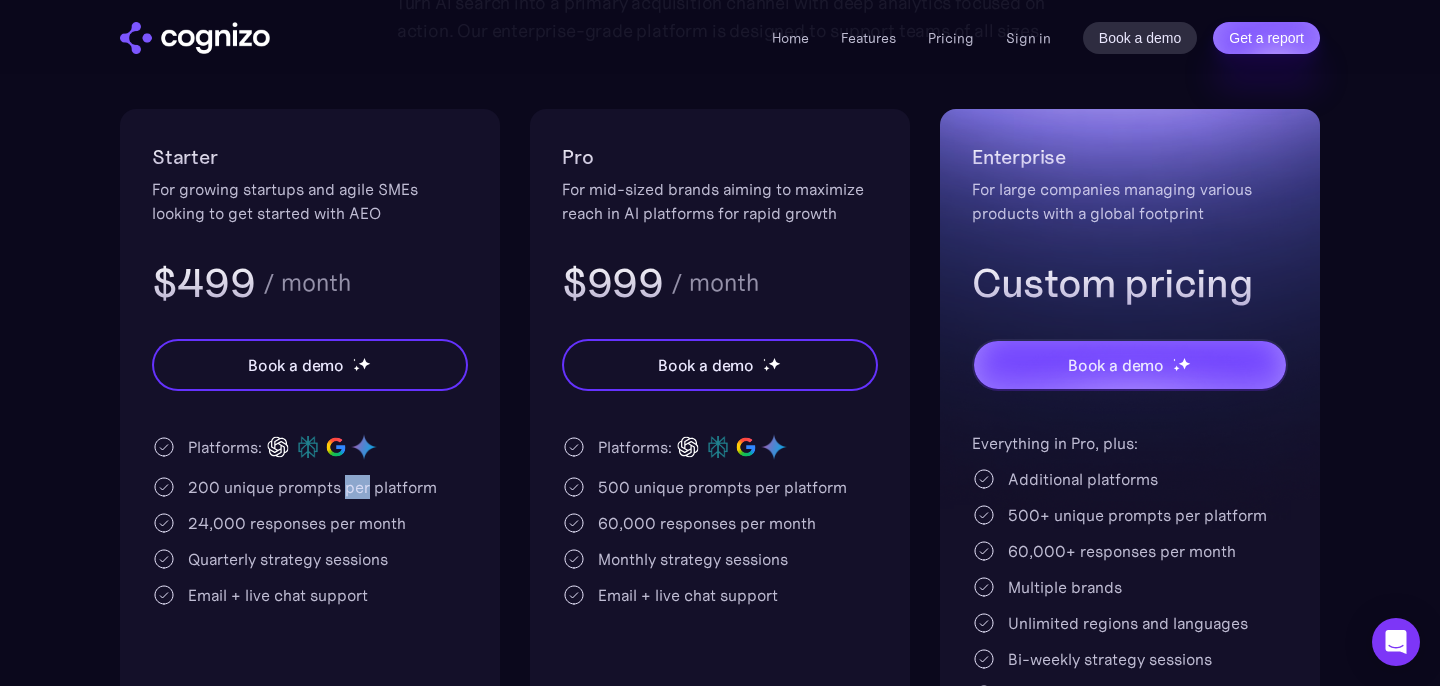 click on "200 unique prompts per platform" at bounding box center (312, 487) 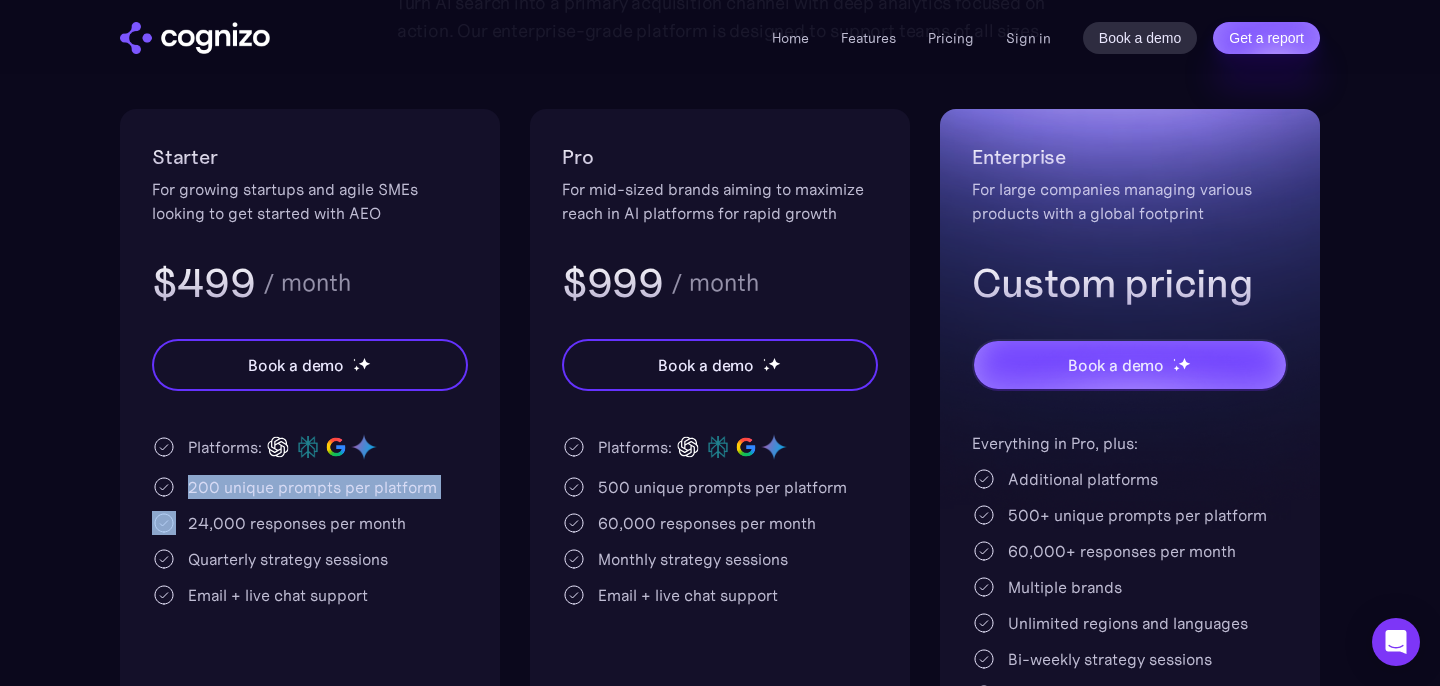 click on "200 unique prompts per platform" at bounding box center (312, 487) 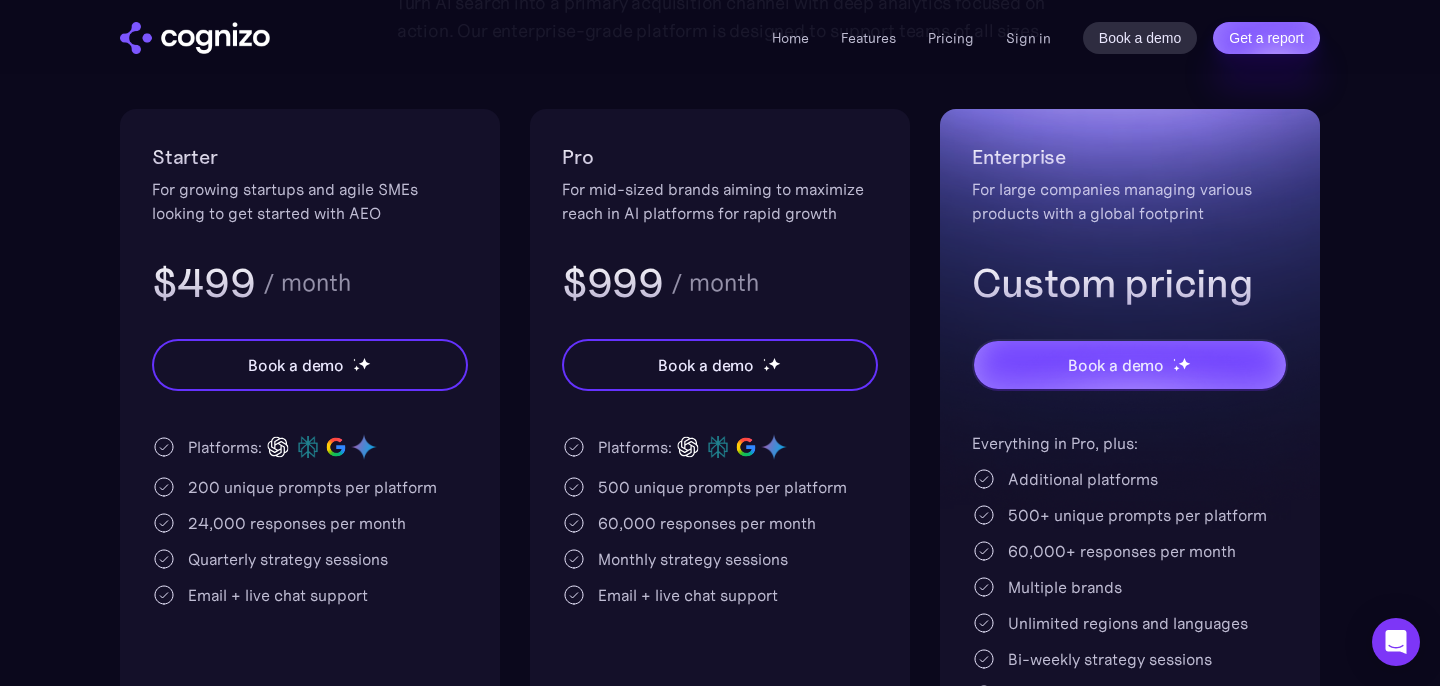 click on "Platforms: 200 unique prompts per platform 24,000 responses per month Quarterly strategy sessions Email + live chat support" at bounding box center [310, 519] 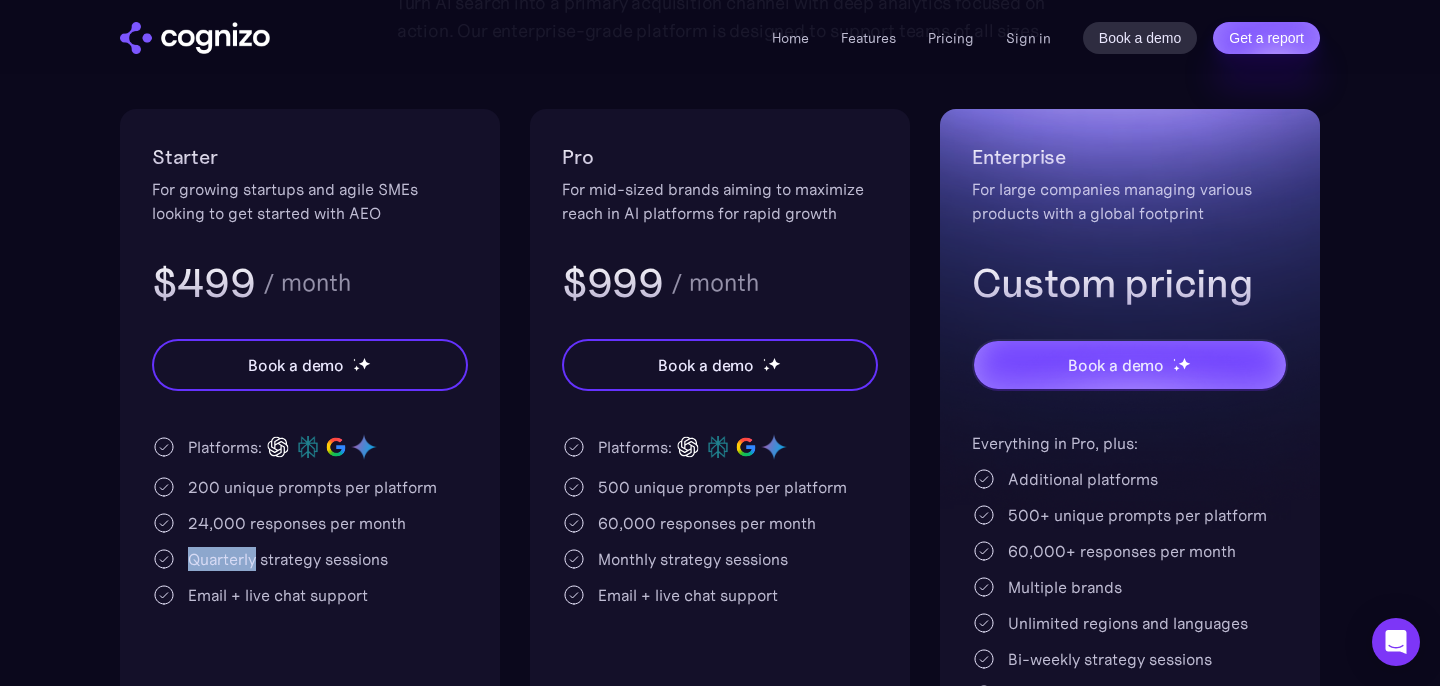 click on "Platforms: 200 unique prompts per platform 24,000 responses per month Quarterly strategy sessions Email + live chat support" at bounding box center (310, 519) 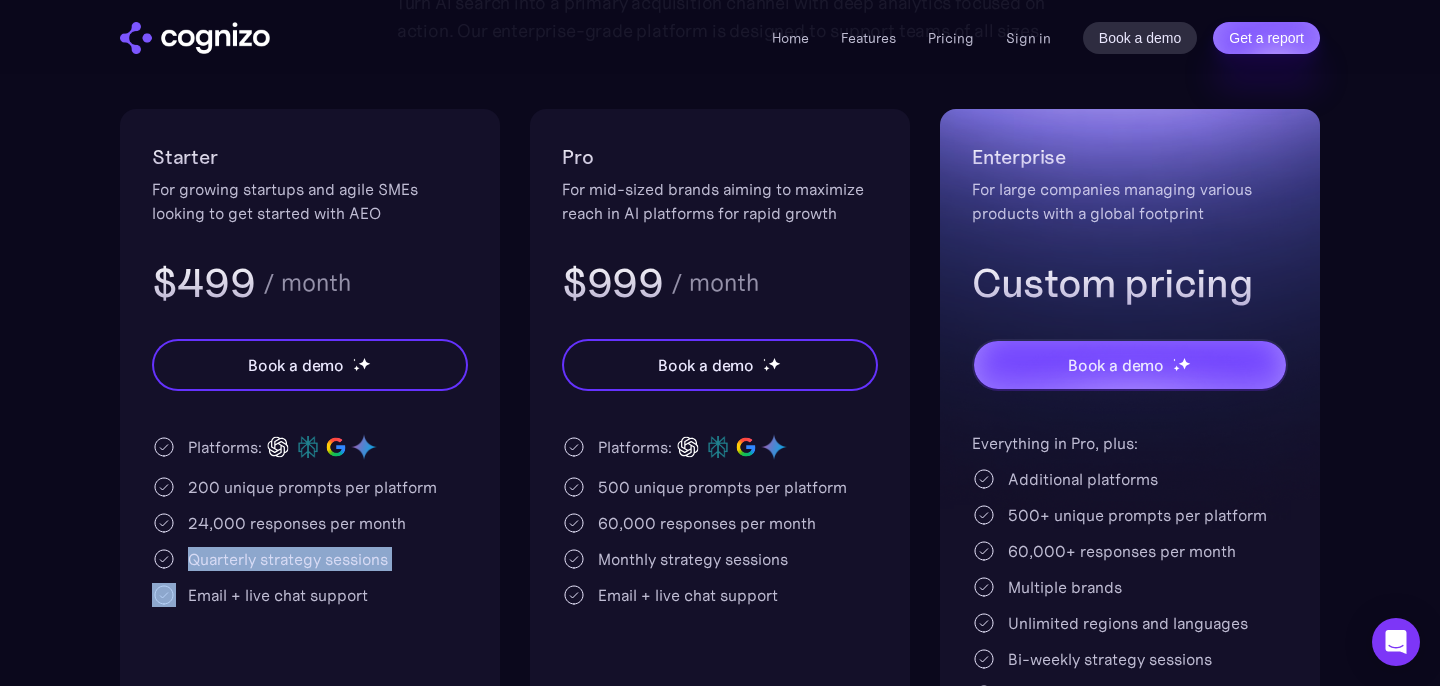 click on "Platforms: 200 unique prompts per platform 24,000 responses per month Quarterly strategy sessions Email + live chat support" at bounding box center [310, 519] 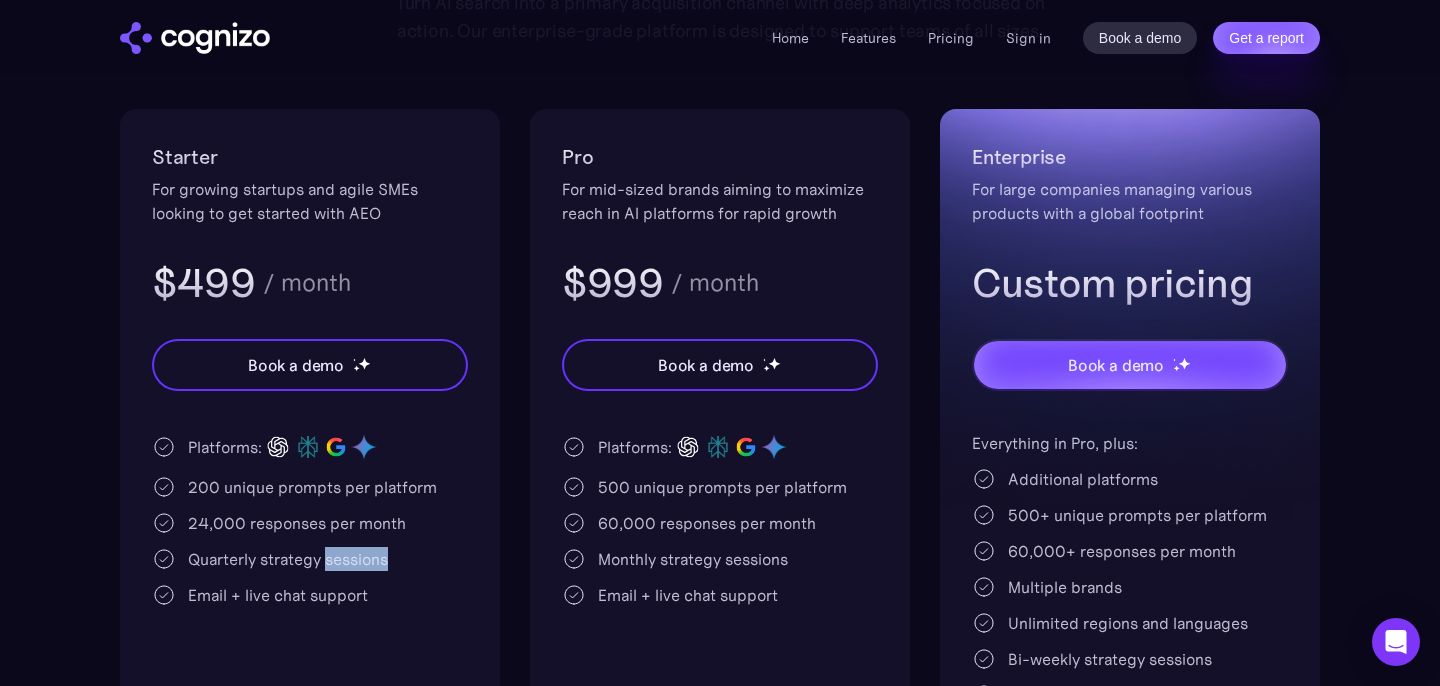 click on "Quarterly strategy sessions" at bounding box center (288, 559) 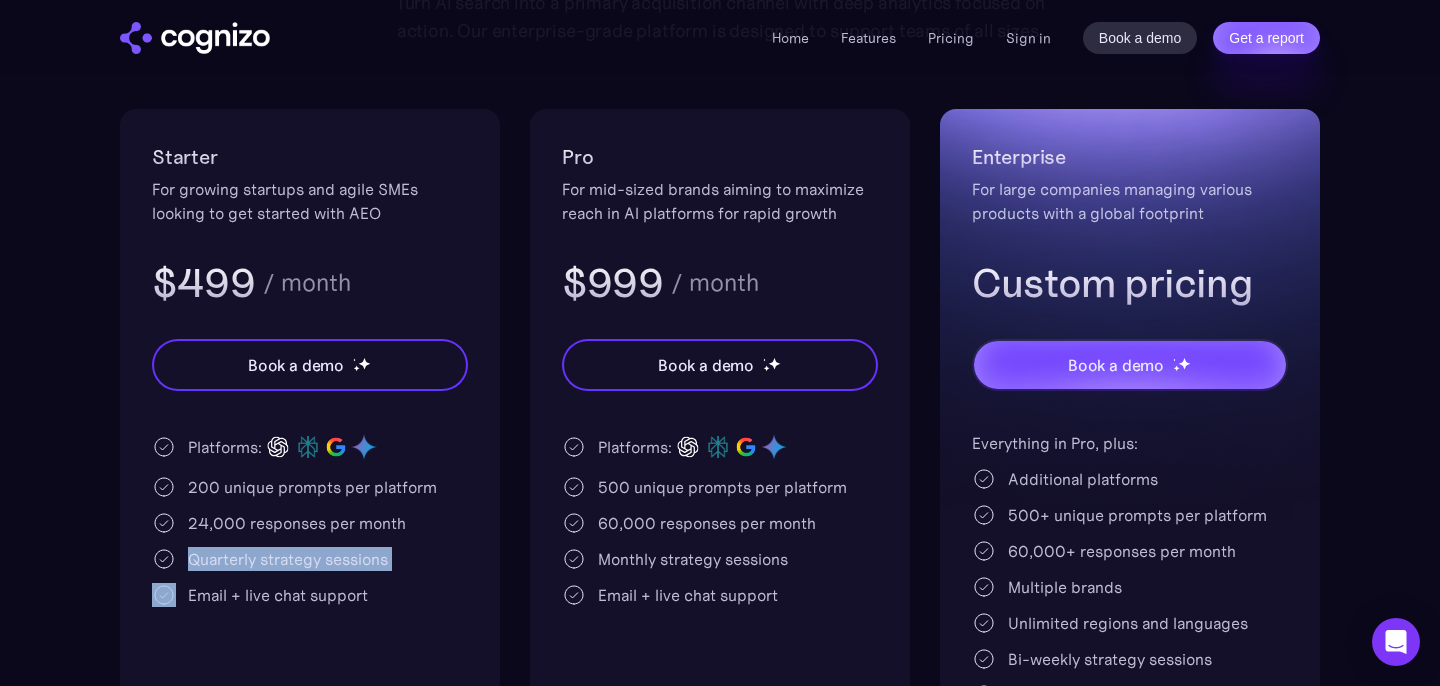 click on "Quarterly strategy sessions" at bounding box center [288, 559] 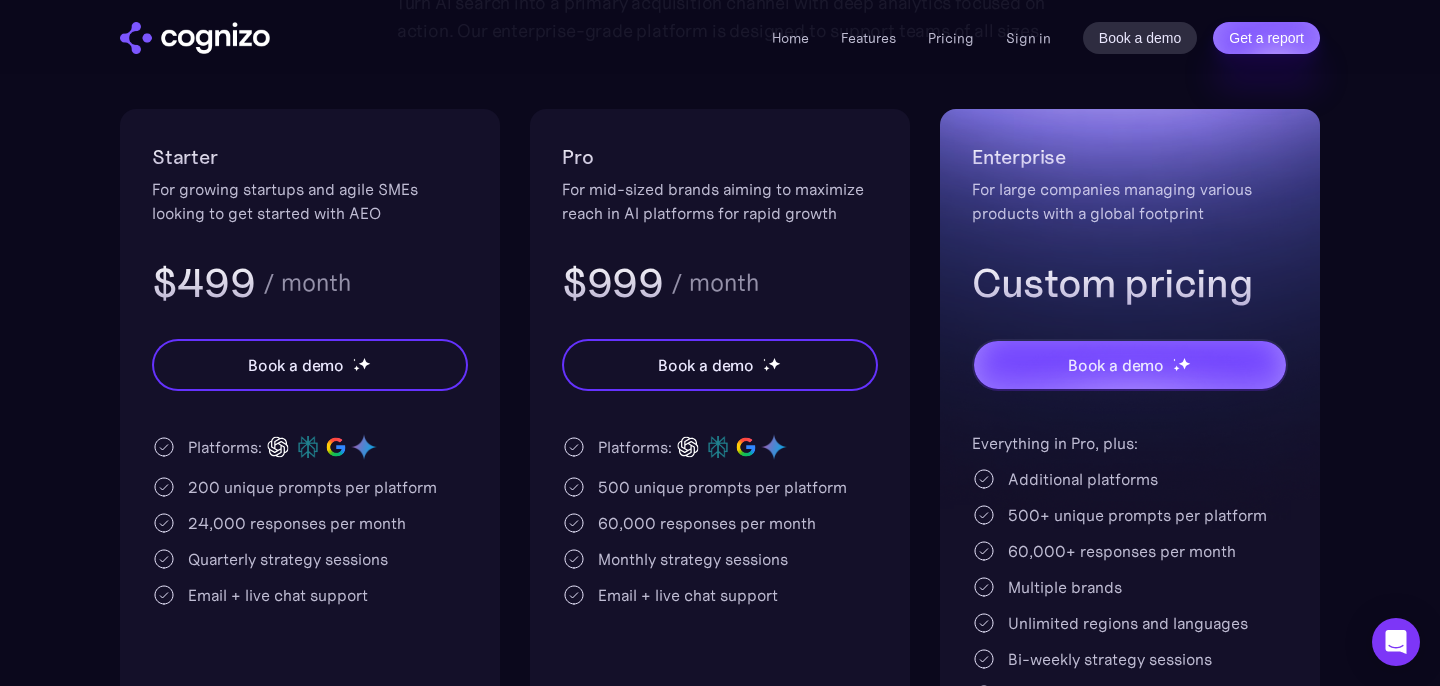 click on "Email + live chat support" at bounding box center [278, 595] 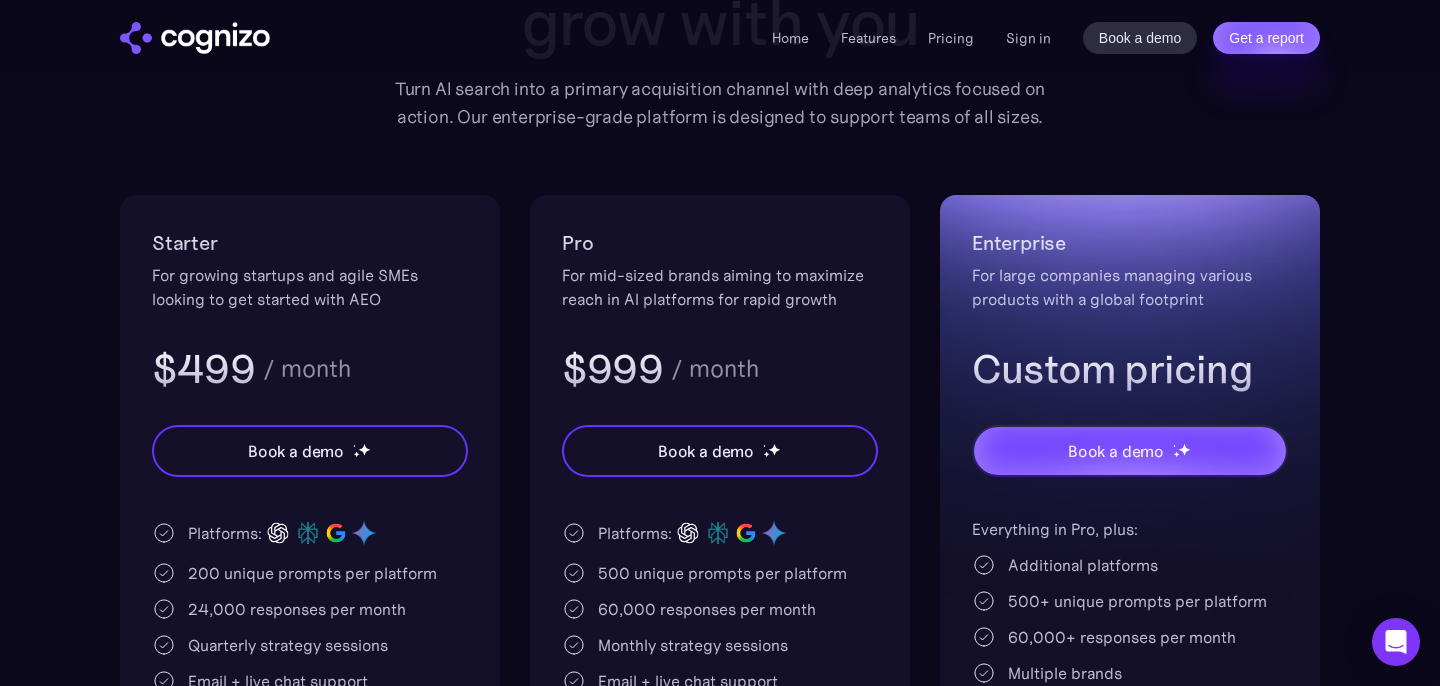 scroll, scrollTop: 114, scrollLeft: 0, axis: vertical 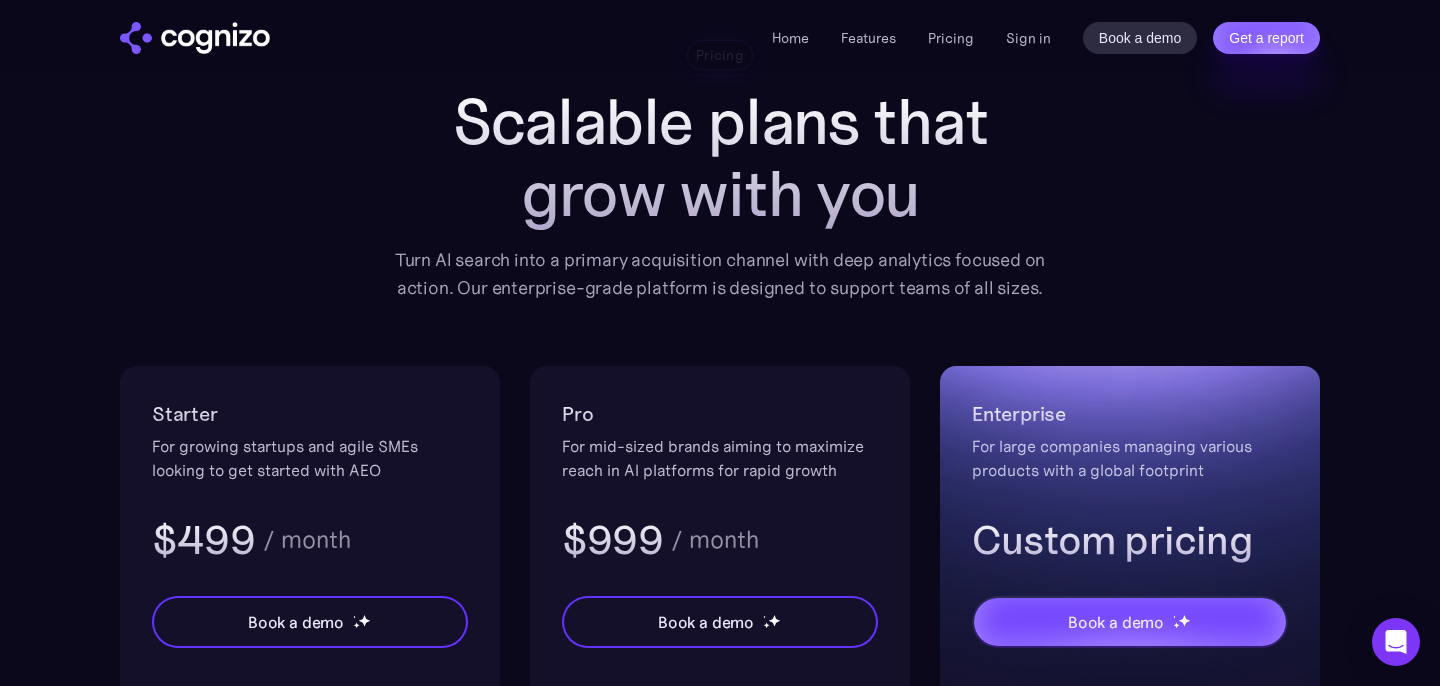 click on "Pricing" at bounding box center [951, 38] 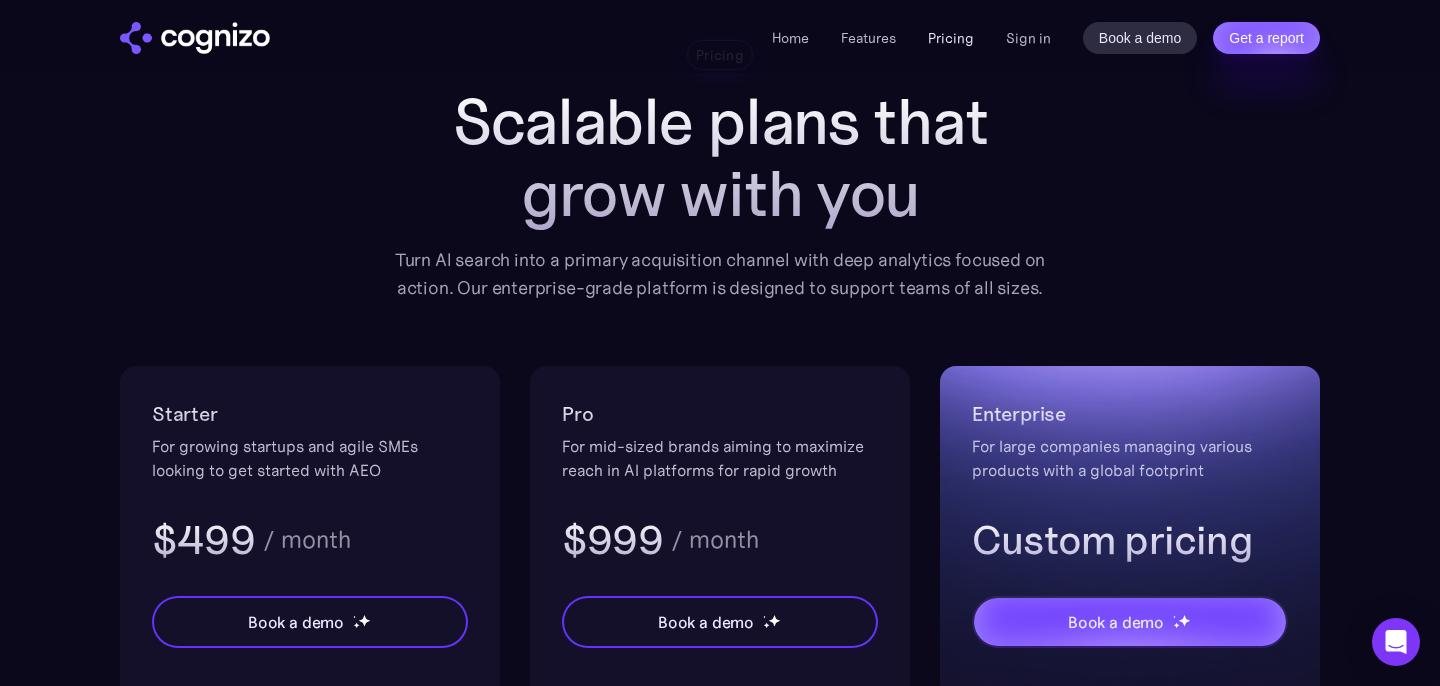 click on "Pricing" at bounding box center (951, 38) 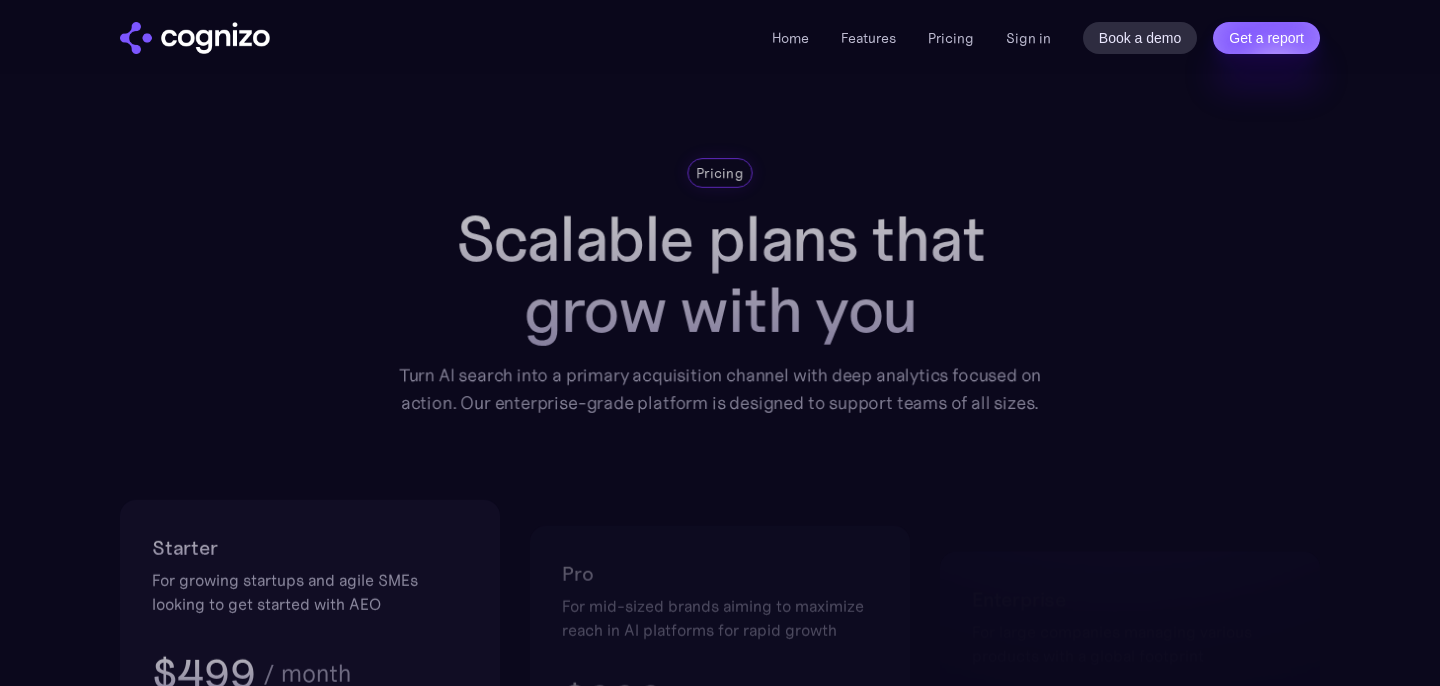 scroll, scrollTop: 0, scrollLeft: 0, axis: both 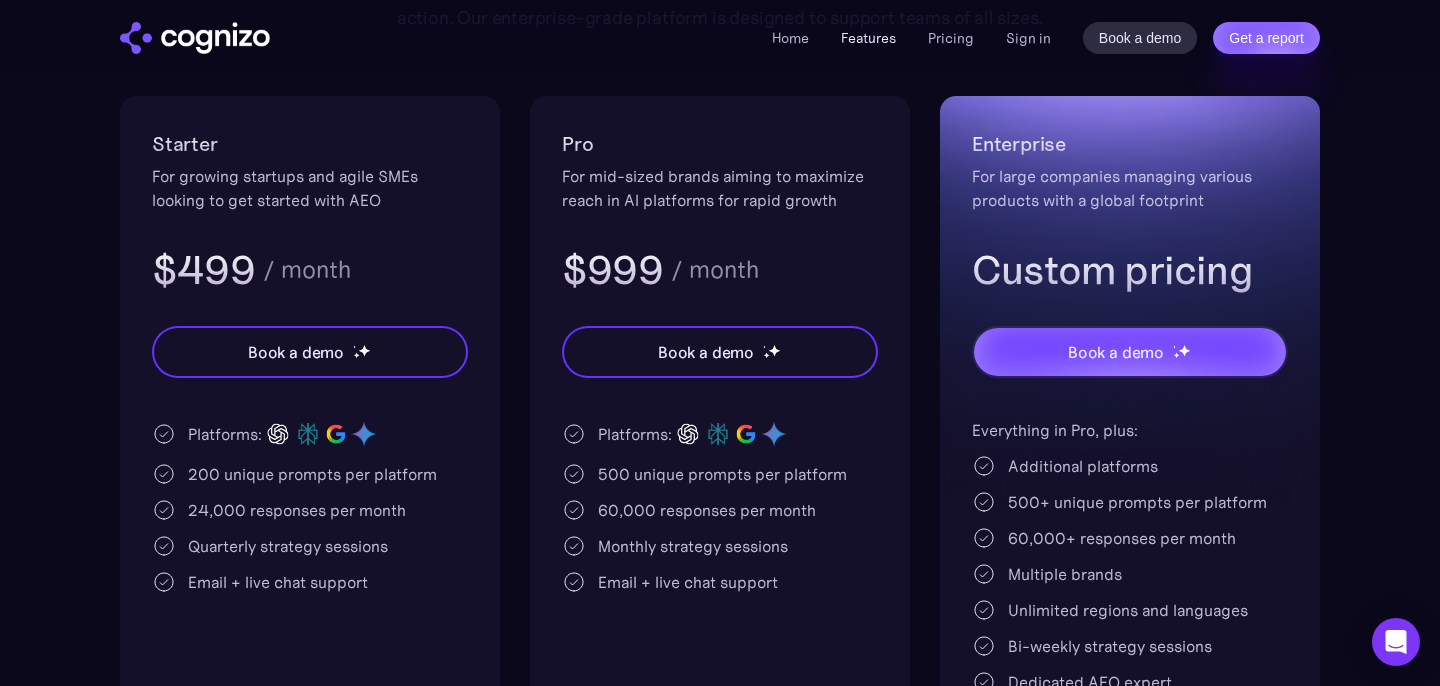 click on "Features" at bounding box center (868, 38) 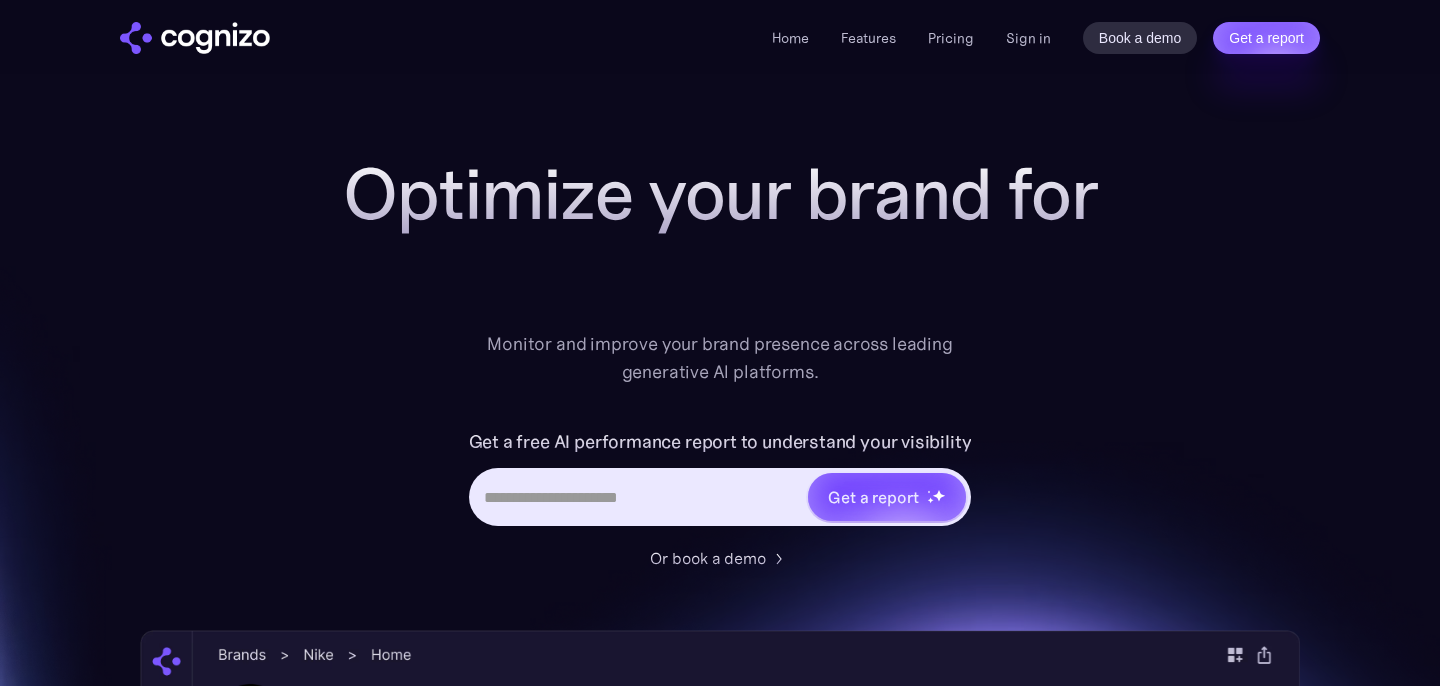 scroll, scrollTop: 2298, scrollLeft: 0, axis: vertical 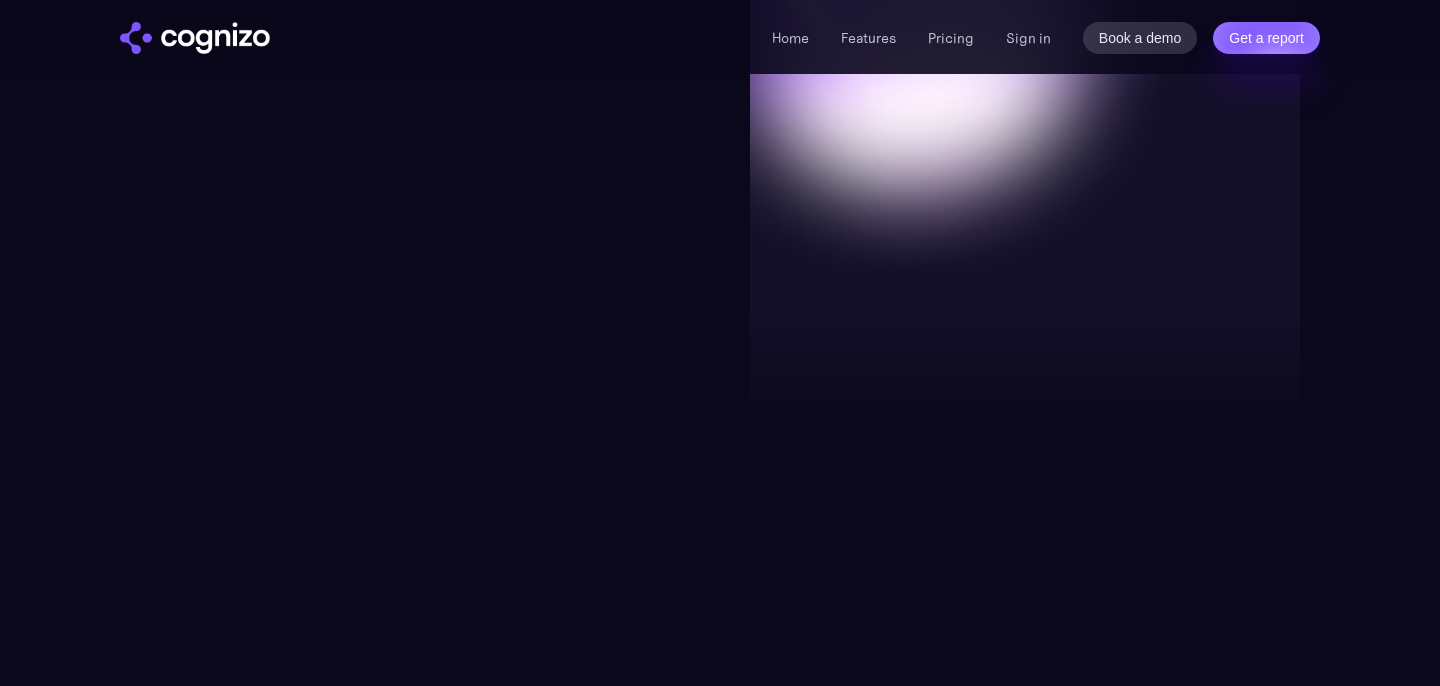 click on "Stay informed with real-time monitoring of your visibility in AI environments. Access detailed analytics to understand mentions, citations and sentiment to guide marketing strategies effectively." at bounding box center (414, 1259) 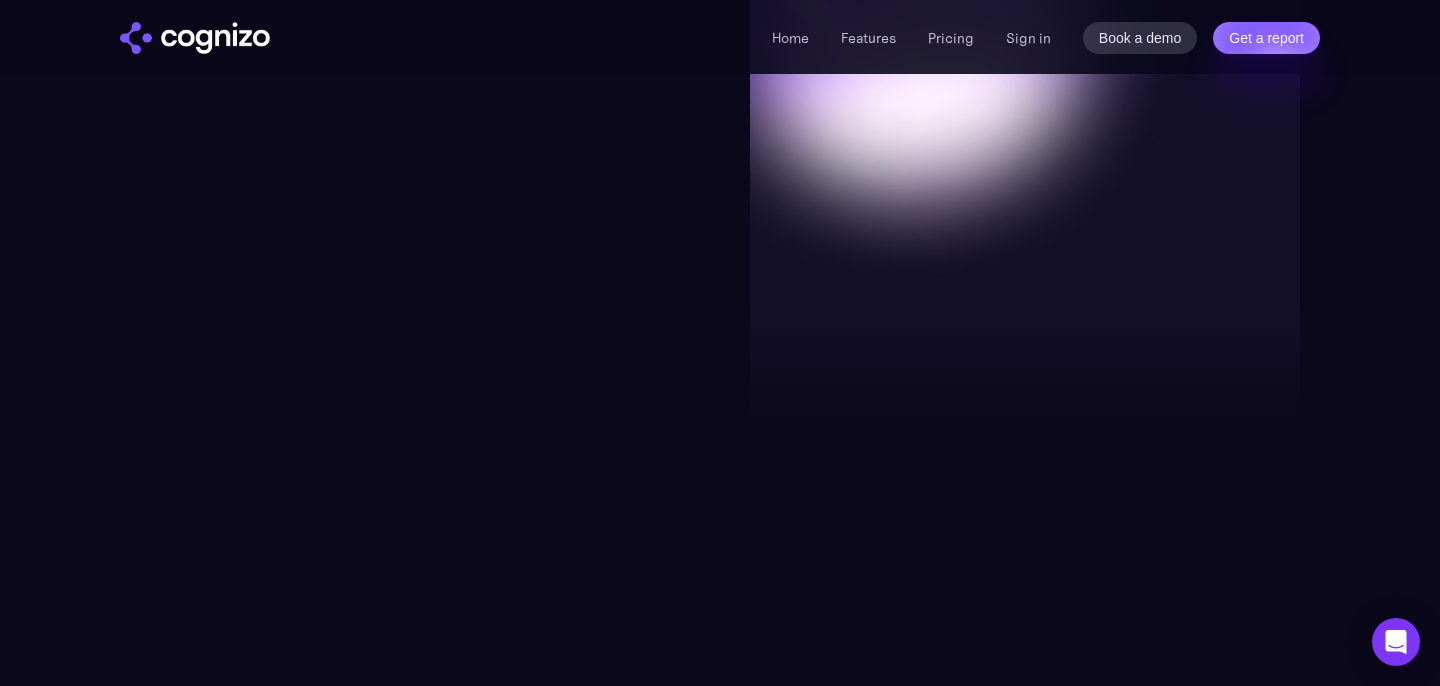 click on "Stay informed with real-time monitoring of your visibility in AI environments. Access detailed analytics to understand mentions, citations and sentiment to guide marketing strategies effectively." at bounding box center (414, 1259) 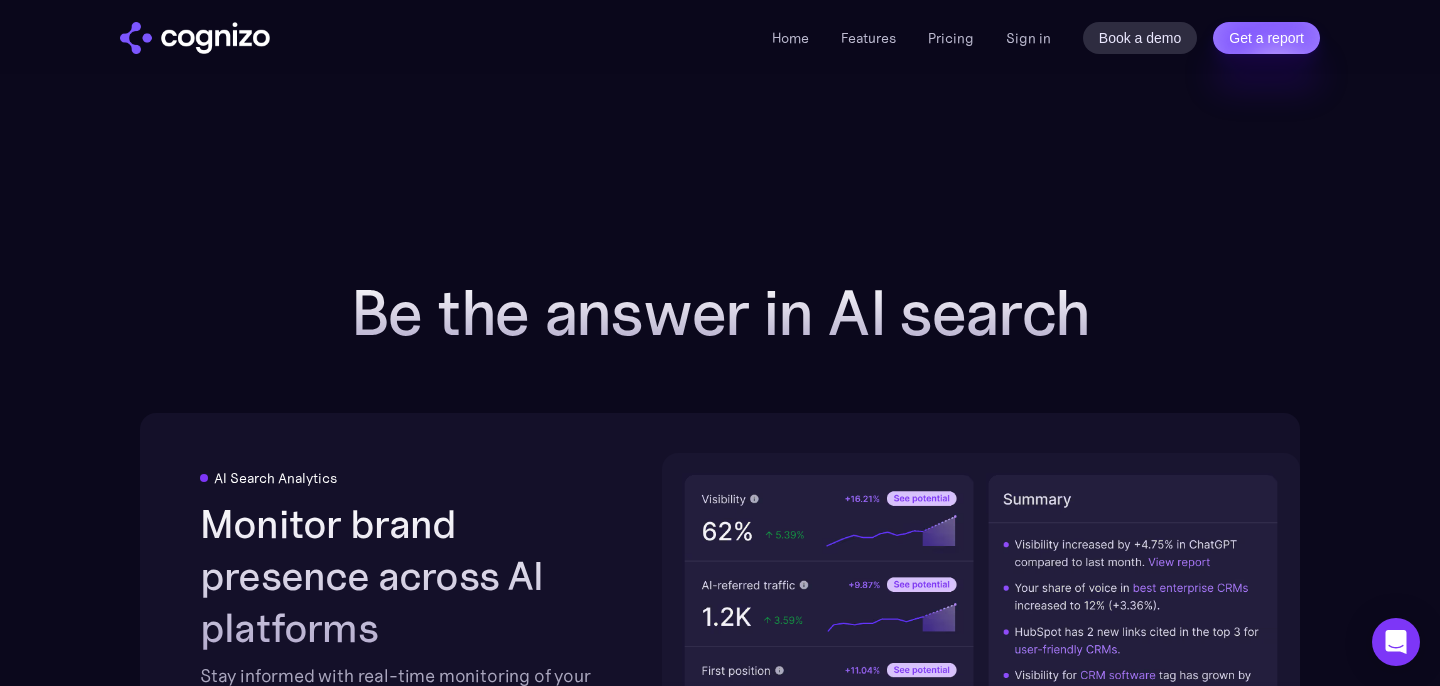 scroll, scrollTop: 2847, scrollLeft: 0, axis: vertical 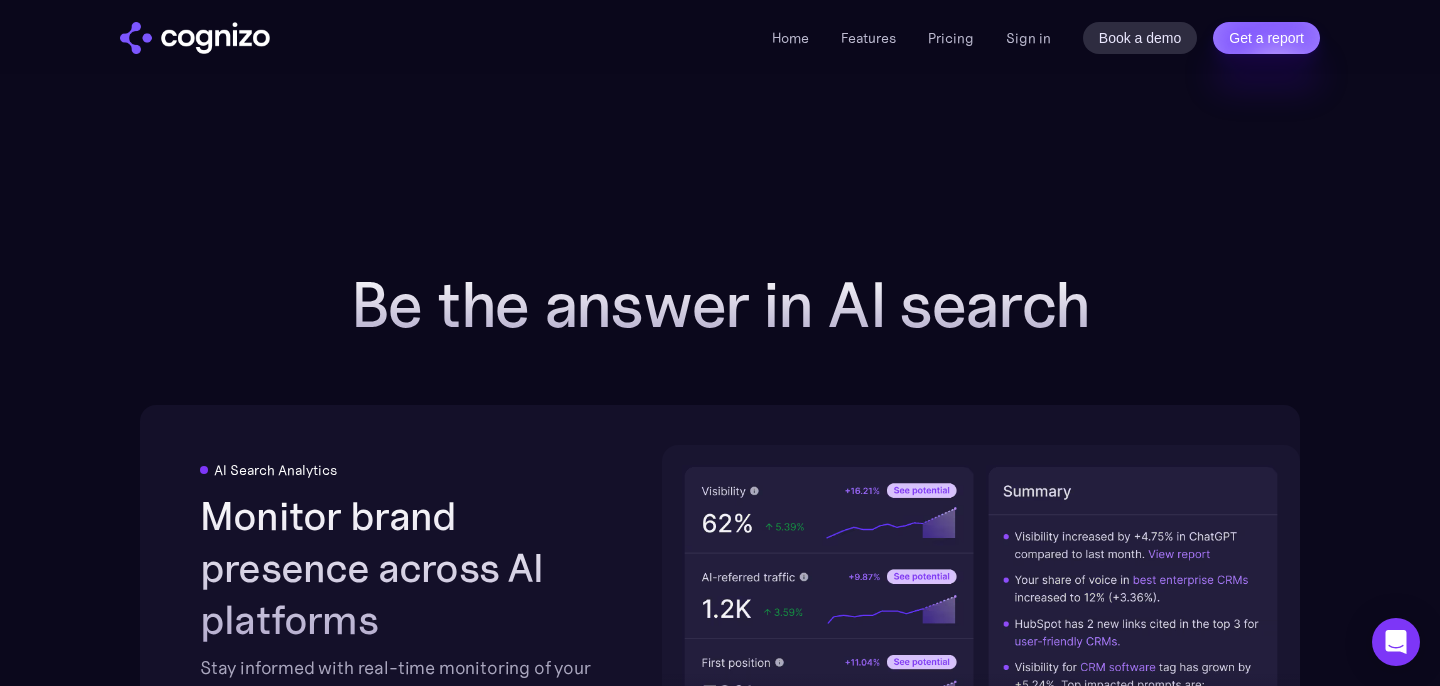 click on "Track how your brand performs against competitors in AI responses. Monitor share of voice, uncover the most cited domains and how often they mention you to maximize your reach." at bounding box center [1026, 1164] 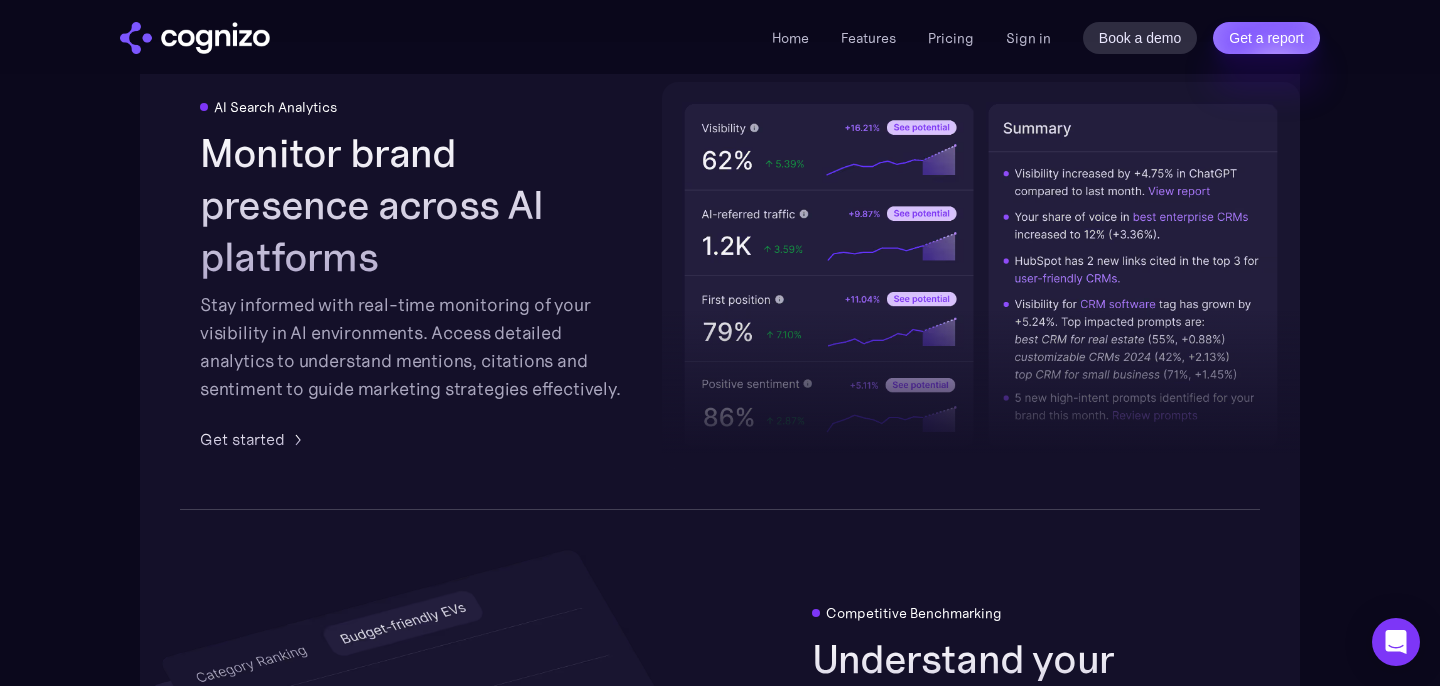 scroll, scrollTop: 3239, scrollLeft: 0, axis: vertical 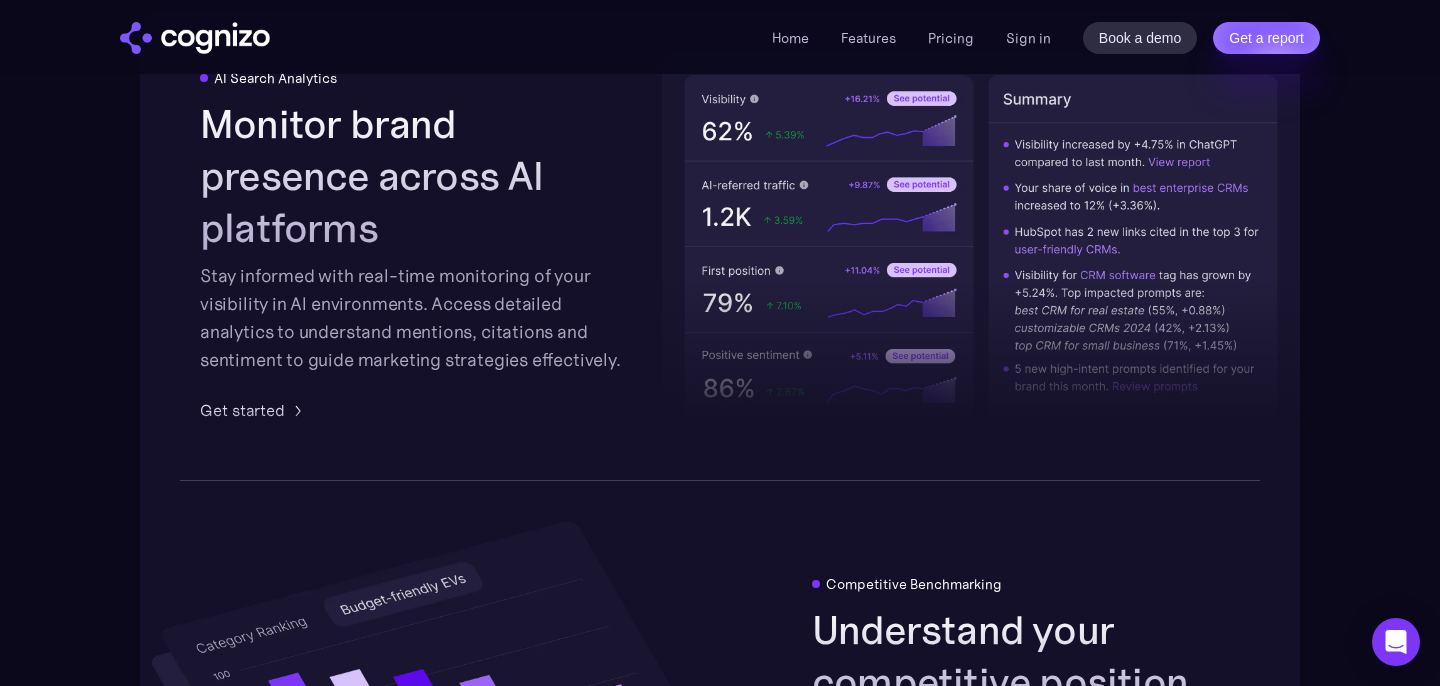 click at bounding box center [950, 1251] 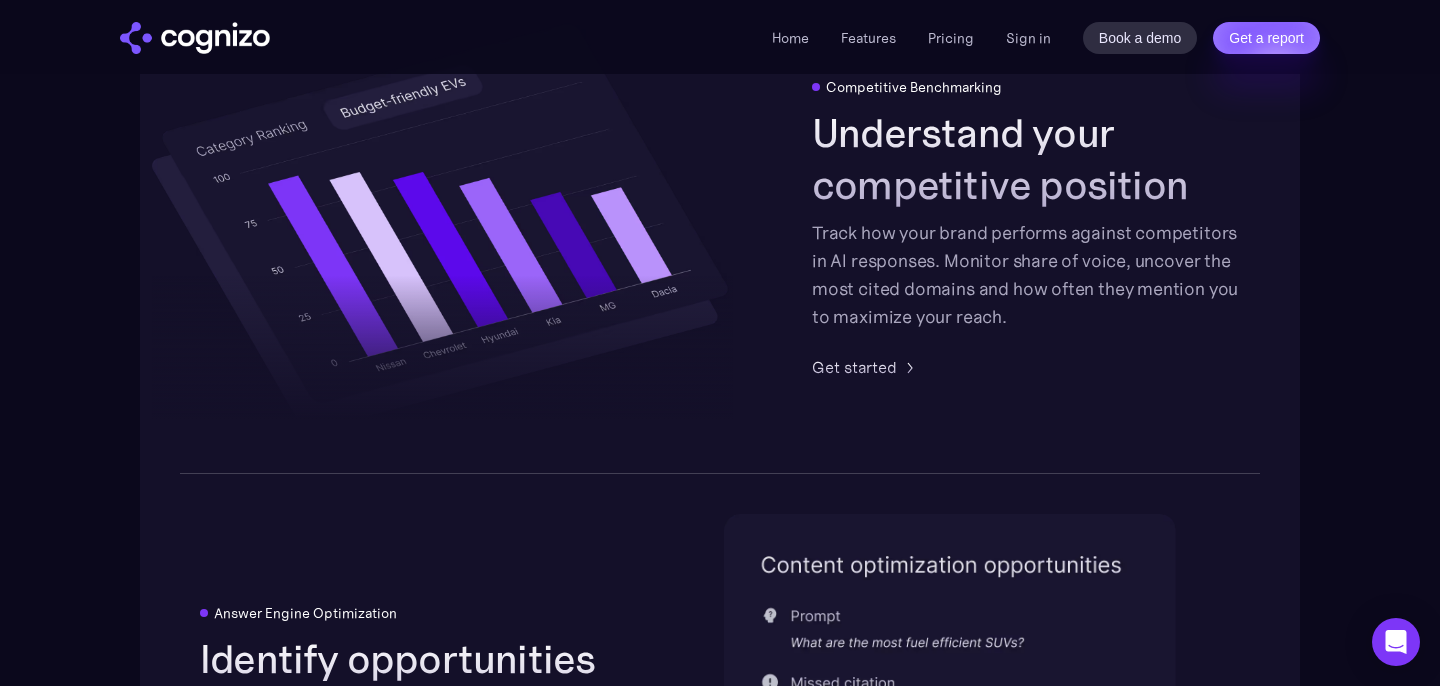 scroll, scrollTop: 4118, scrollLeft: 0, axis: vertical 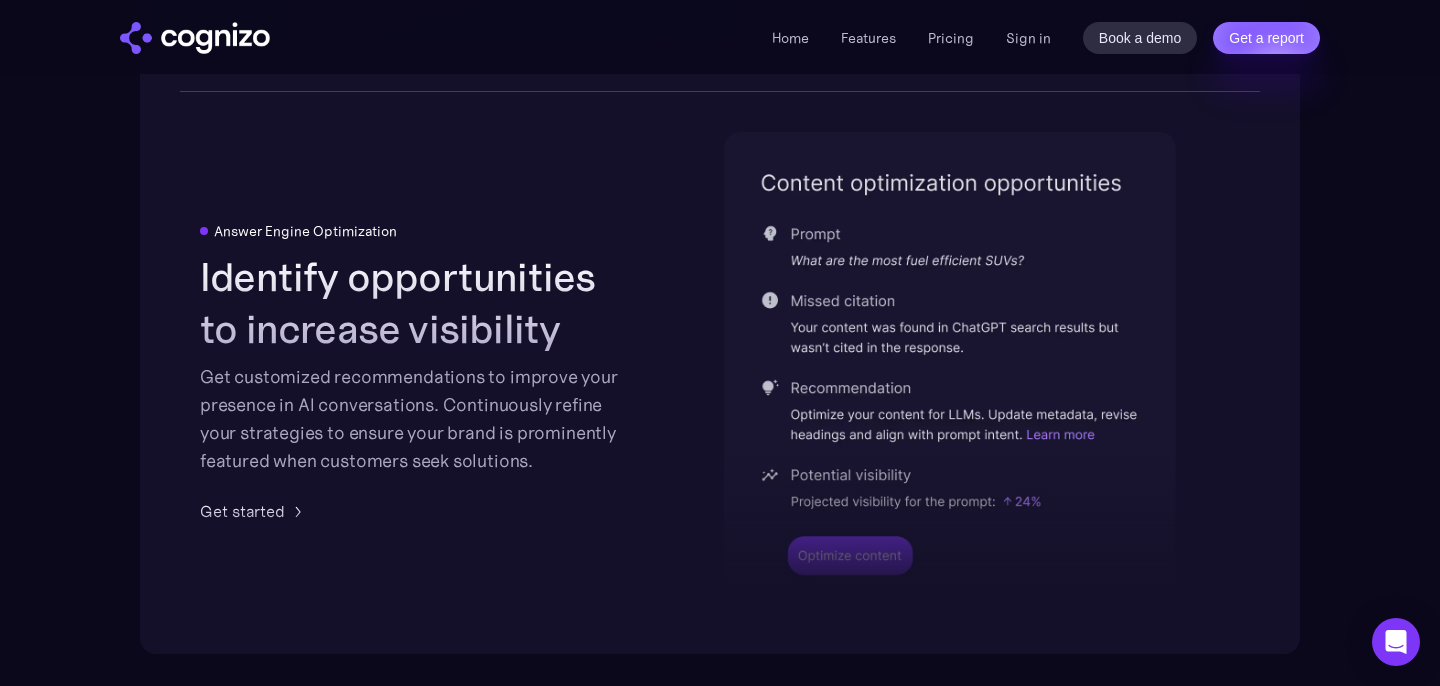 click on "Join our agency program to expand your services with AEO. Manage multiple brands with ease, generate branded reports for clients and leverage advanced analytics to track AI search visibility. Get ahead of the platform shift and boost your income." at bounding box center (415, 1068) 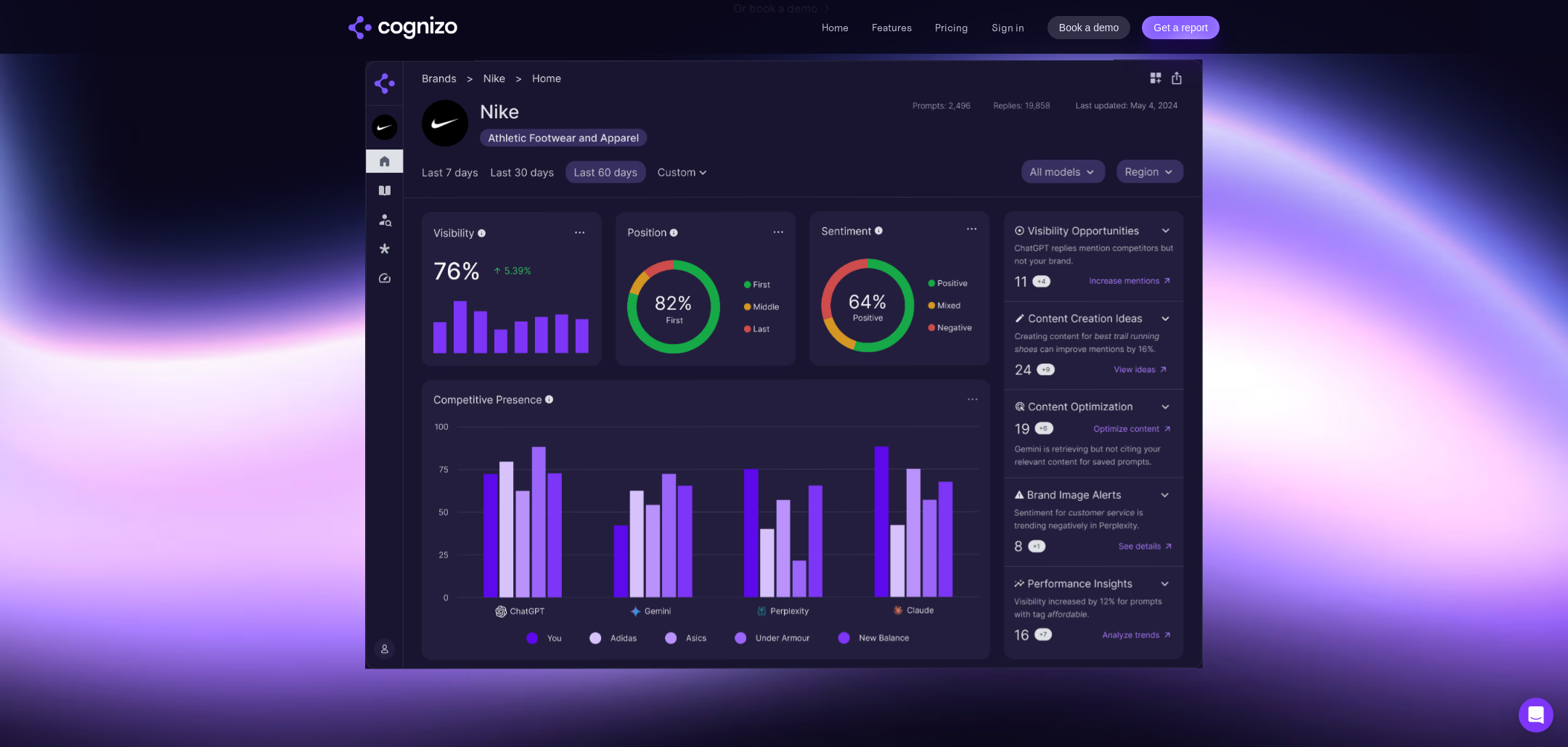 scroll, scrollTop: 348, scrollLeft: 0, axis: vertical 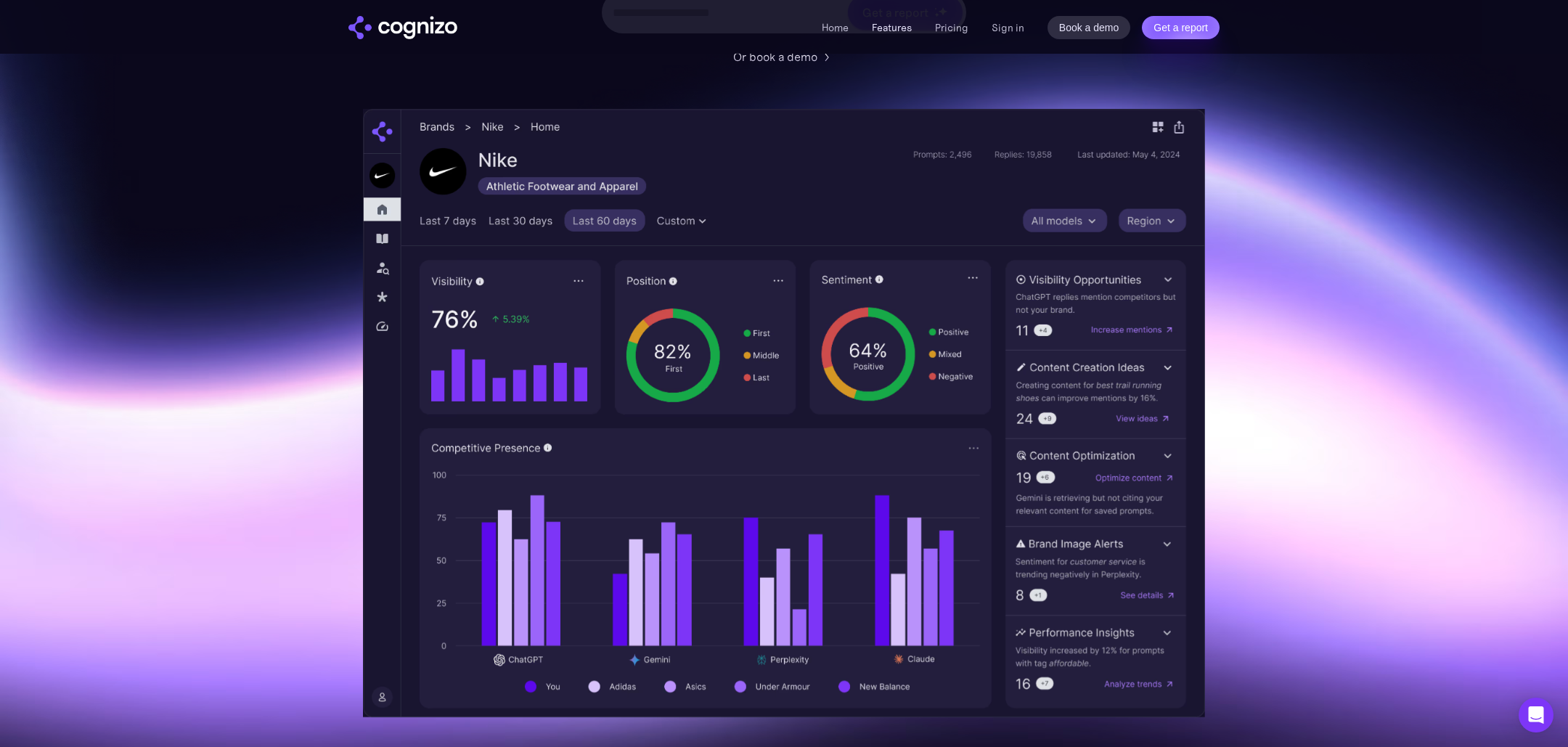 click on "Features" at bounding box center (891, 28) 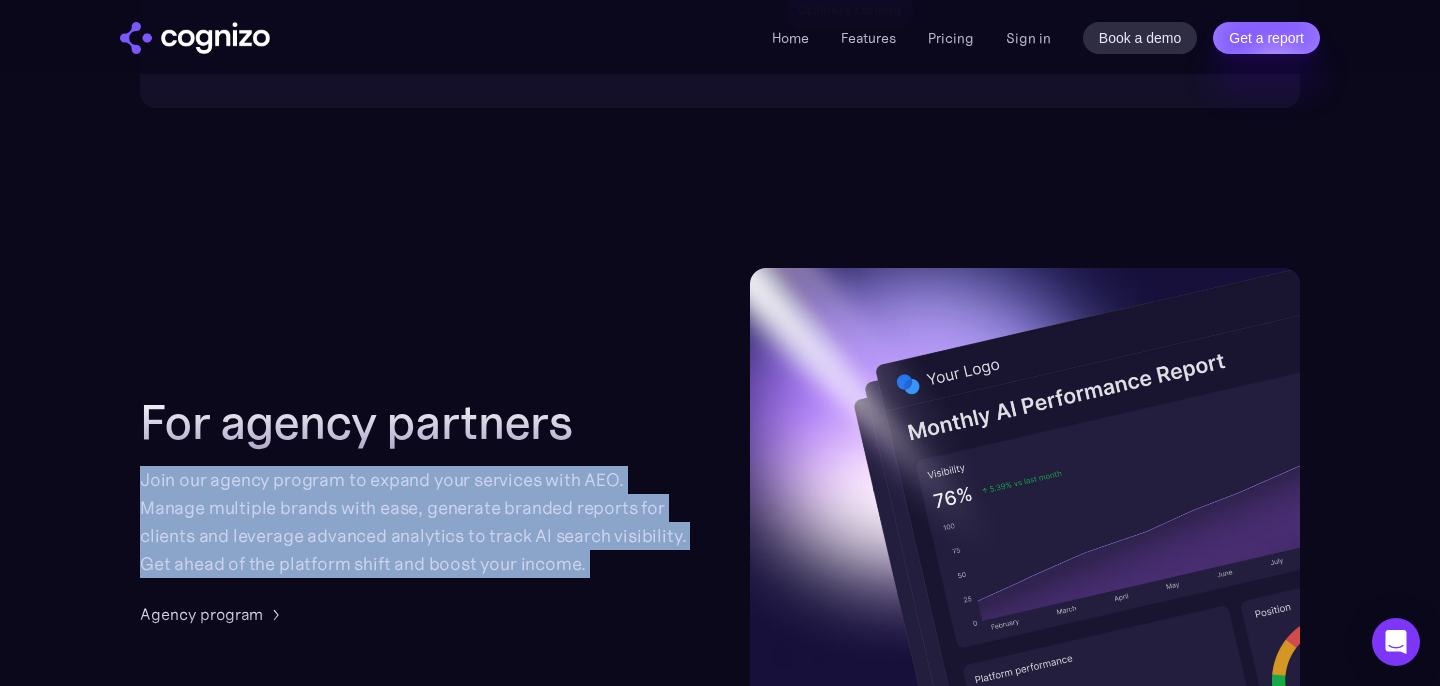 scroll, scrollTop: 4932, scrollLeft: 0, axis: vertical 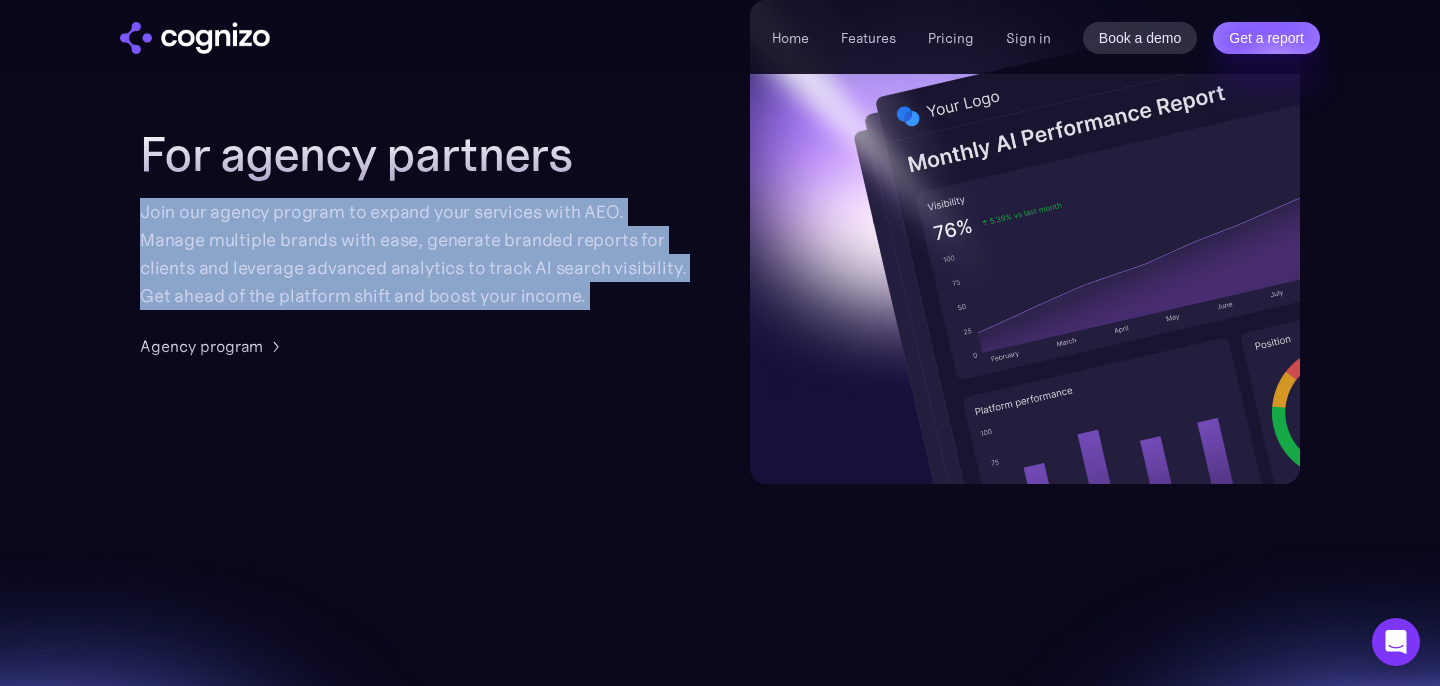 click on "Join our agency program to expand your services with AEO. Manage multiple brands with ease, generate branded reports for clients and leverage advanced analytics to track AI search visibility. Get ahead of the platform shift and boost your income." at bounding box center (415, 254) 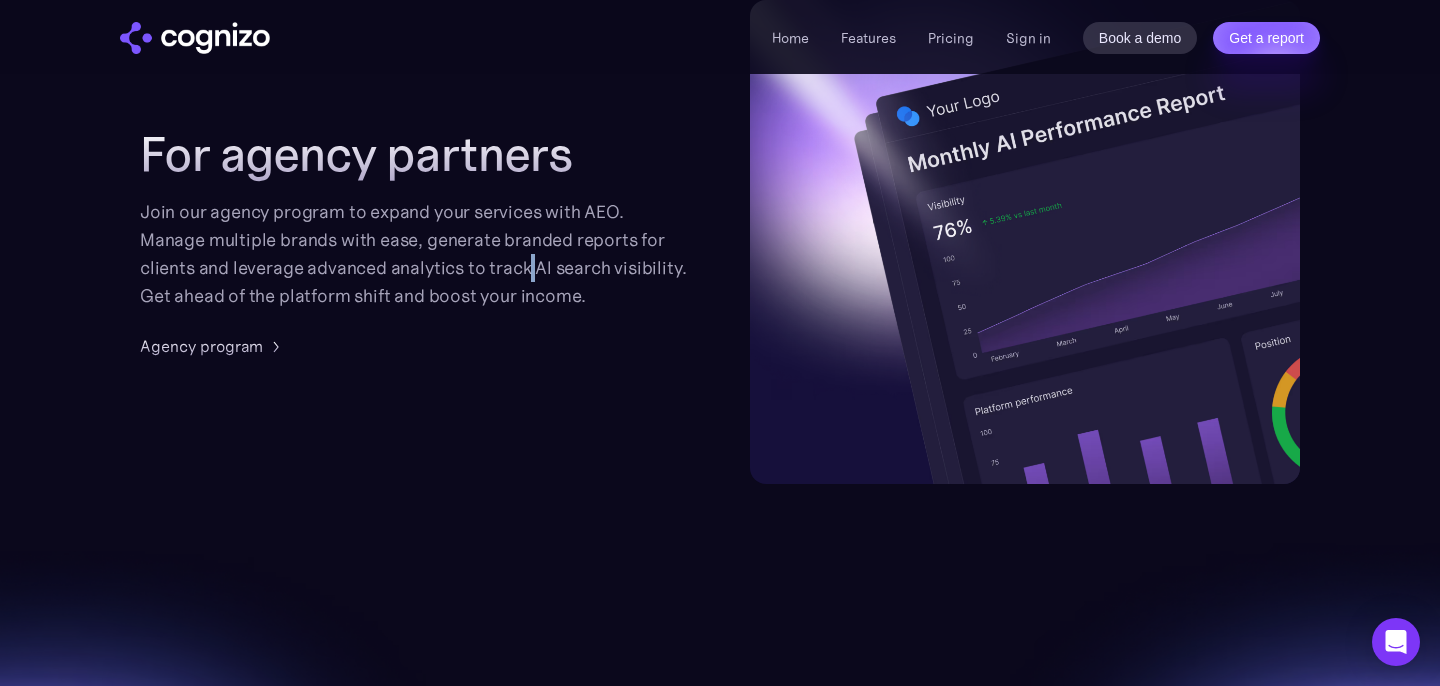 click on "Join our agency program to expand your services with AEO. Manage multiple brands with ease, generate branded reports for clients and leverage advanced analytics to track AI search visibility. Get ahead of the platform shift and boost your income." at bounding box center [415, 254] 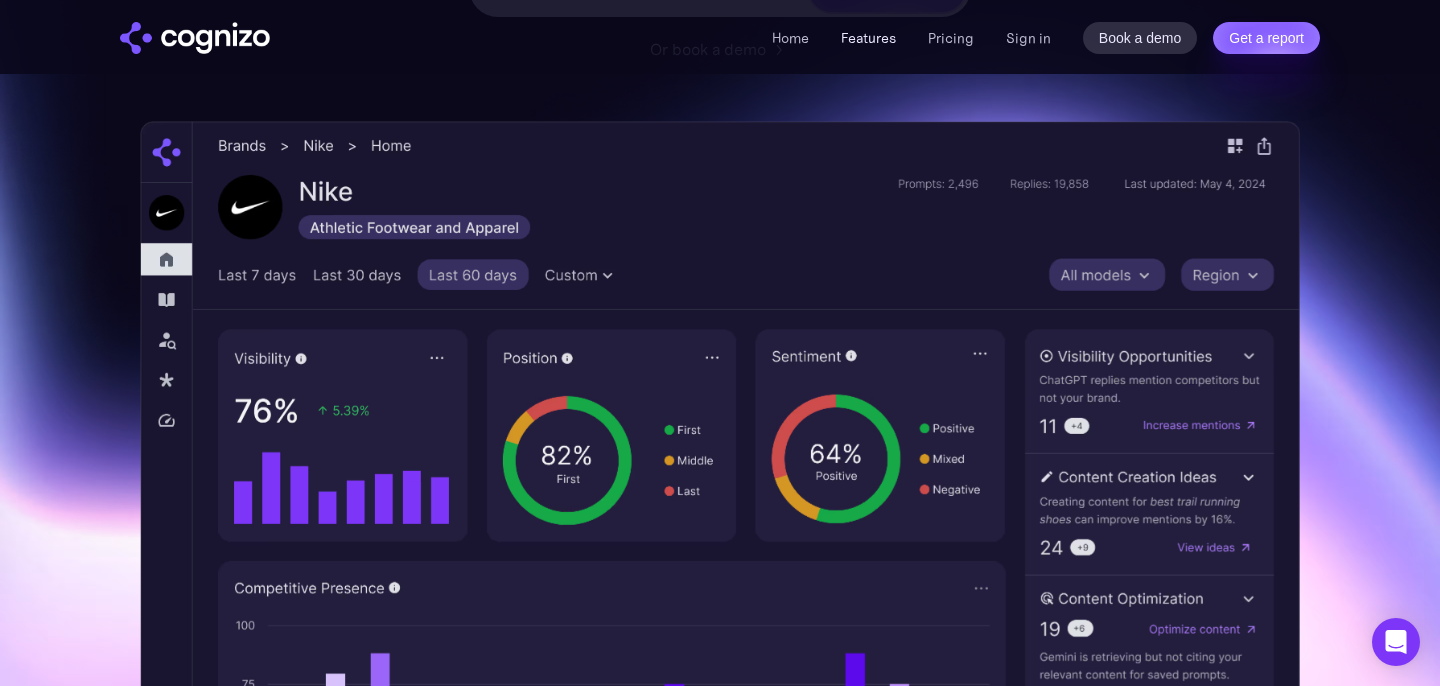 click on "Features" at bounding box center [868, 38] 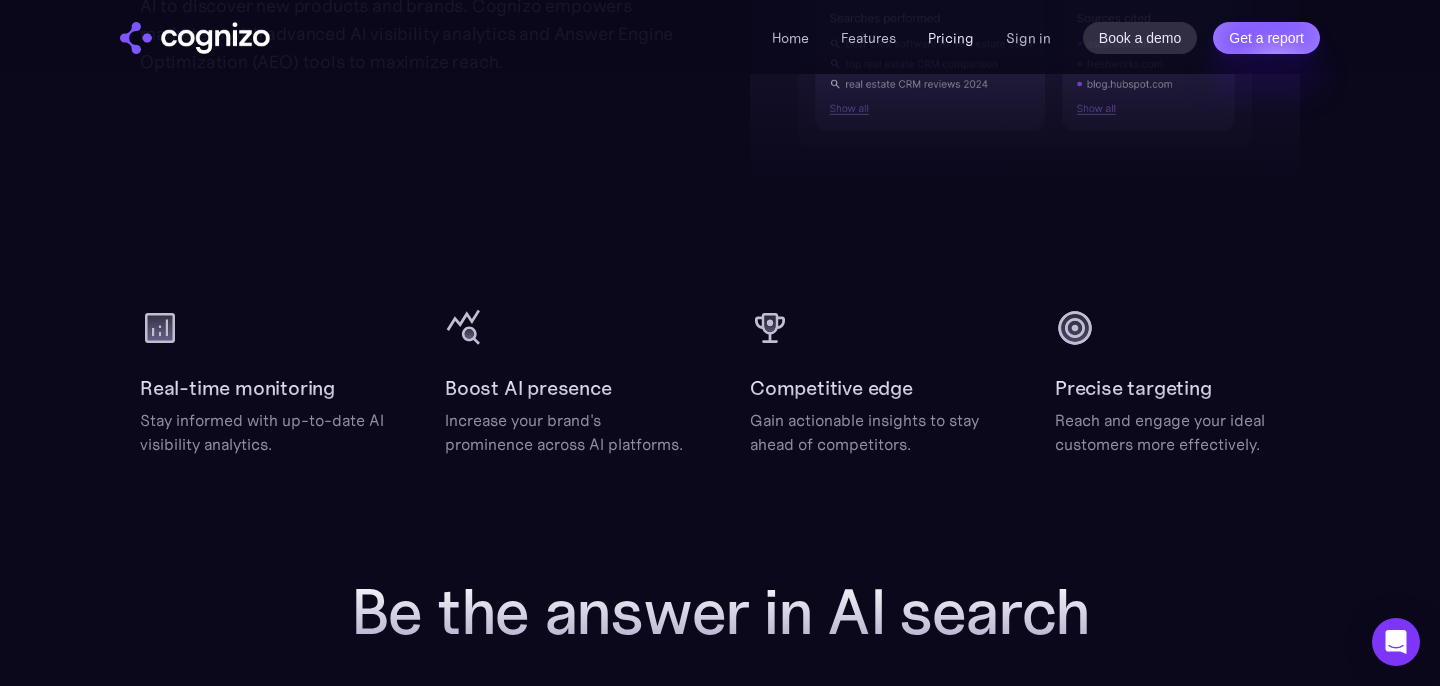 scroll, scrollTop: 2793, scrollLeft: 0, axis: vertical 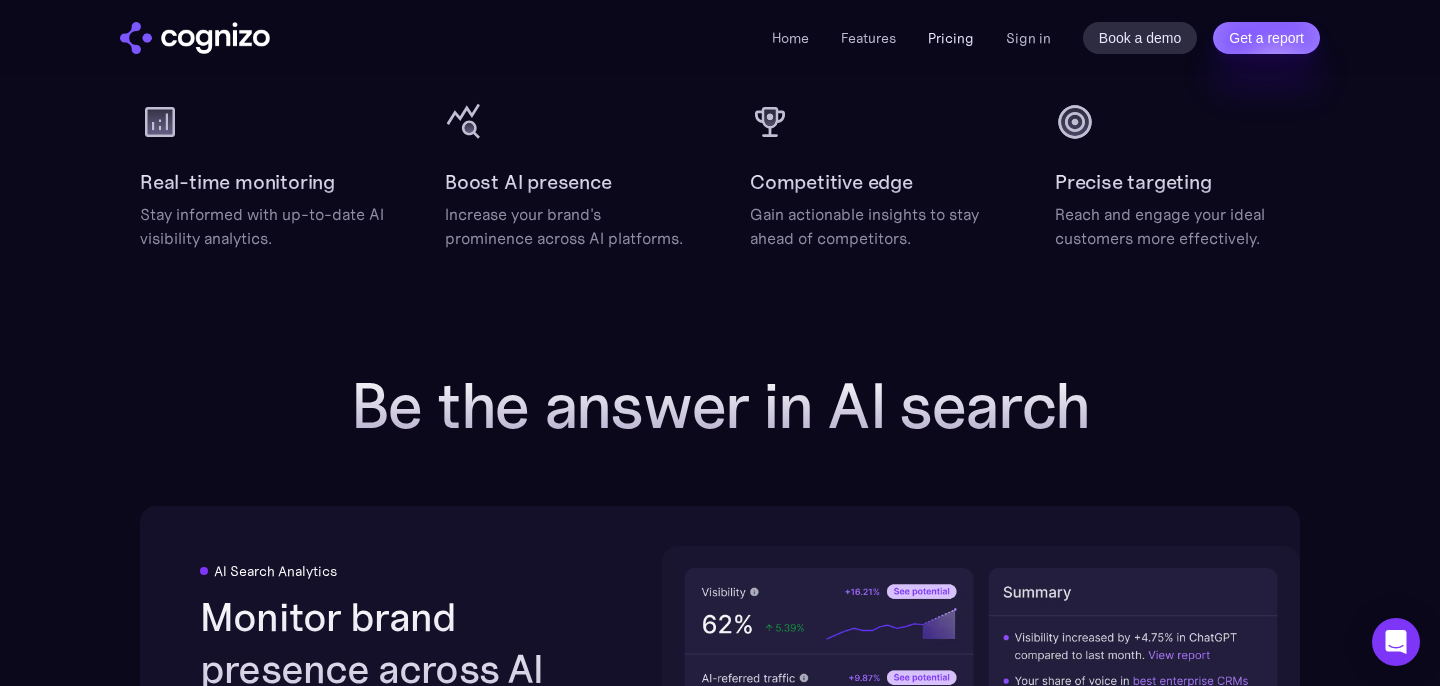 click on "Pricing" at bounding box center [951, 38] 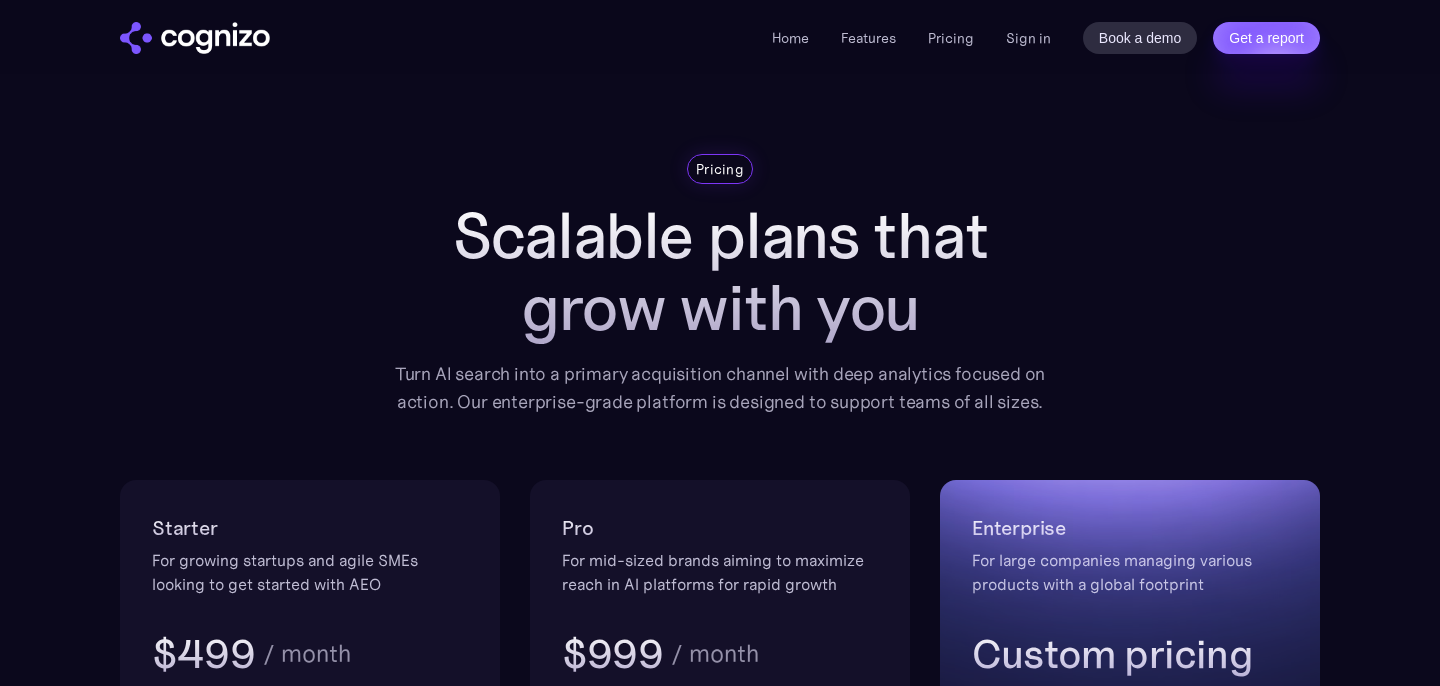 scroll, scrollTop: 356, scrollLeft: 0, axis: vertical 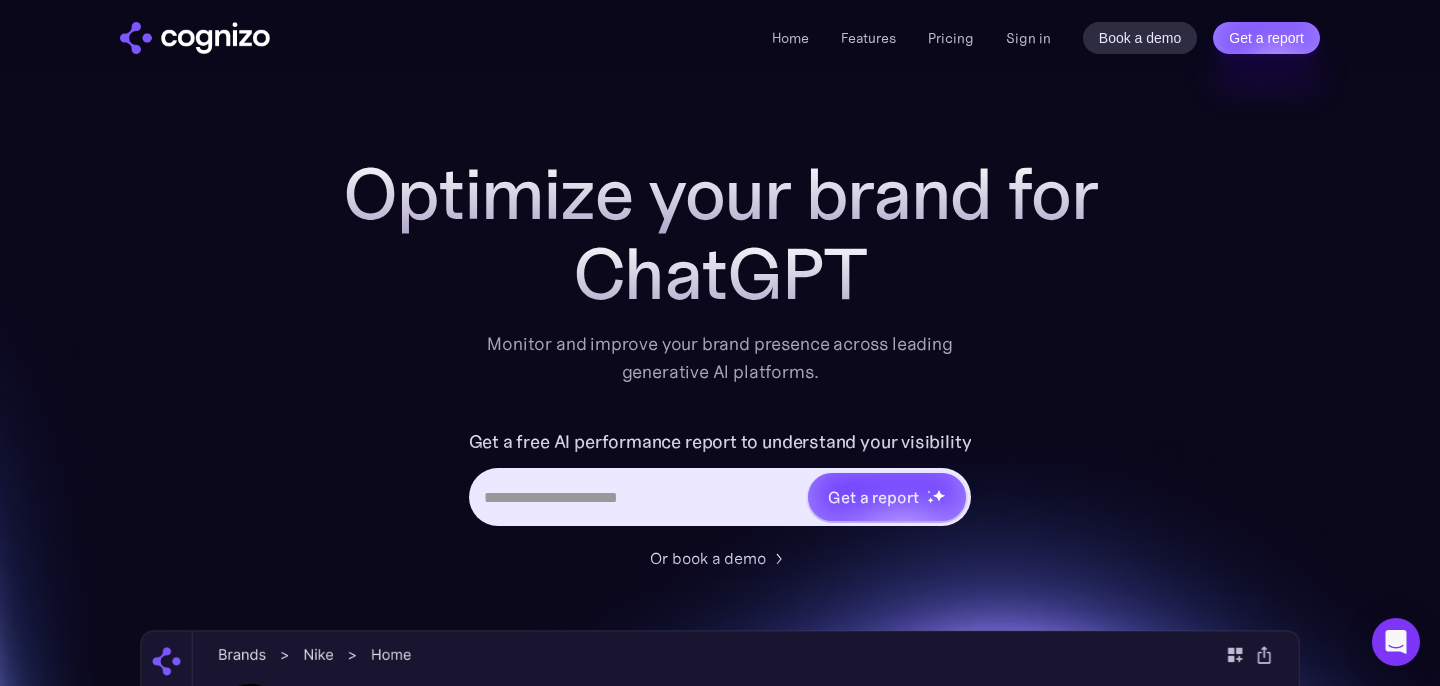 click on "ChatGPT" at bounding box center (720, 274) 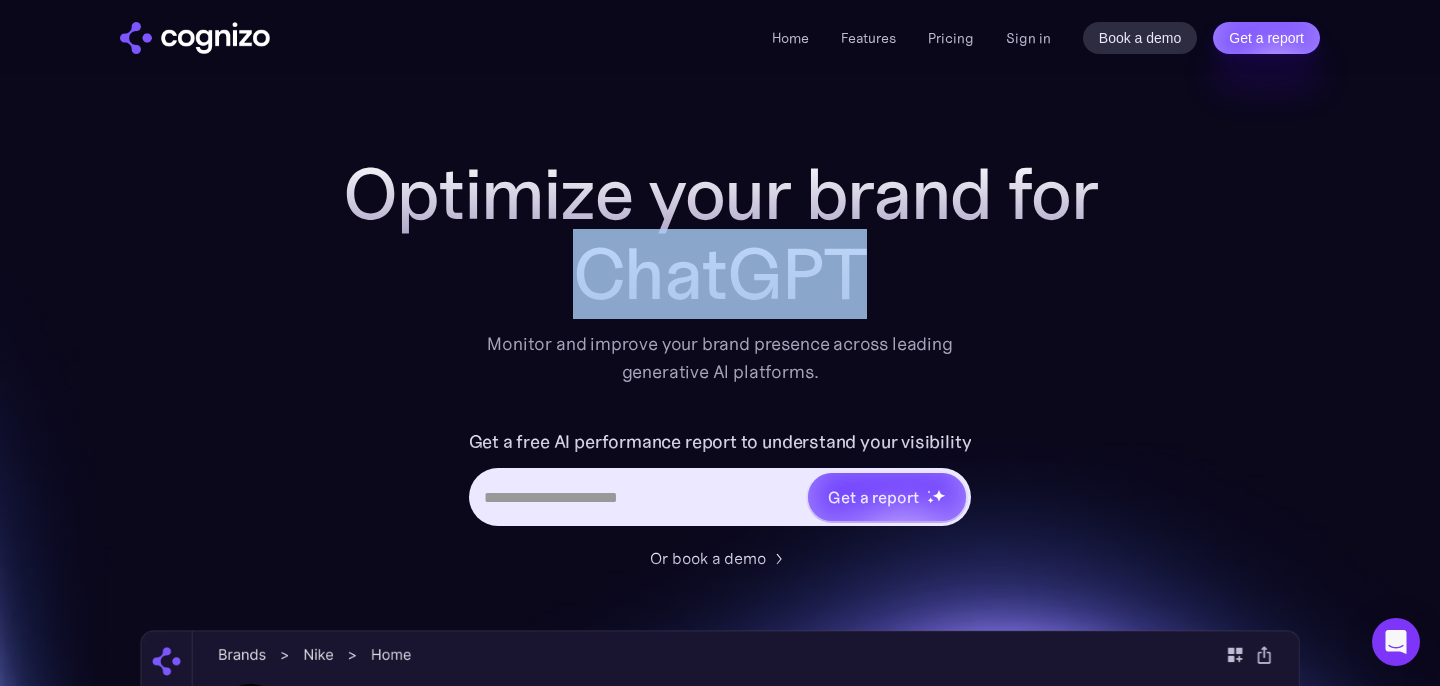click on "ChatGPT" at bounding box center (720, 274) 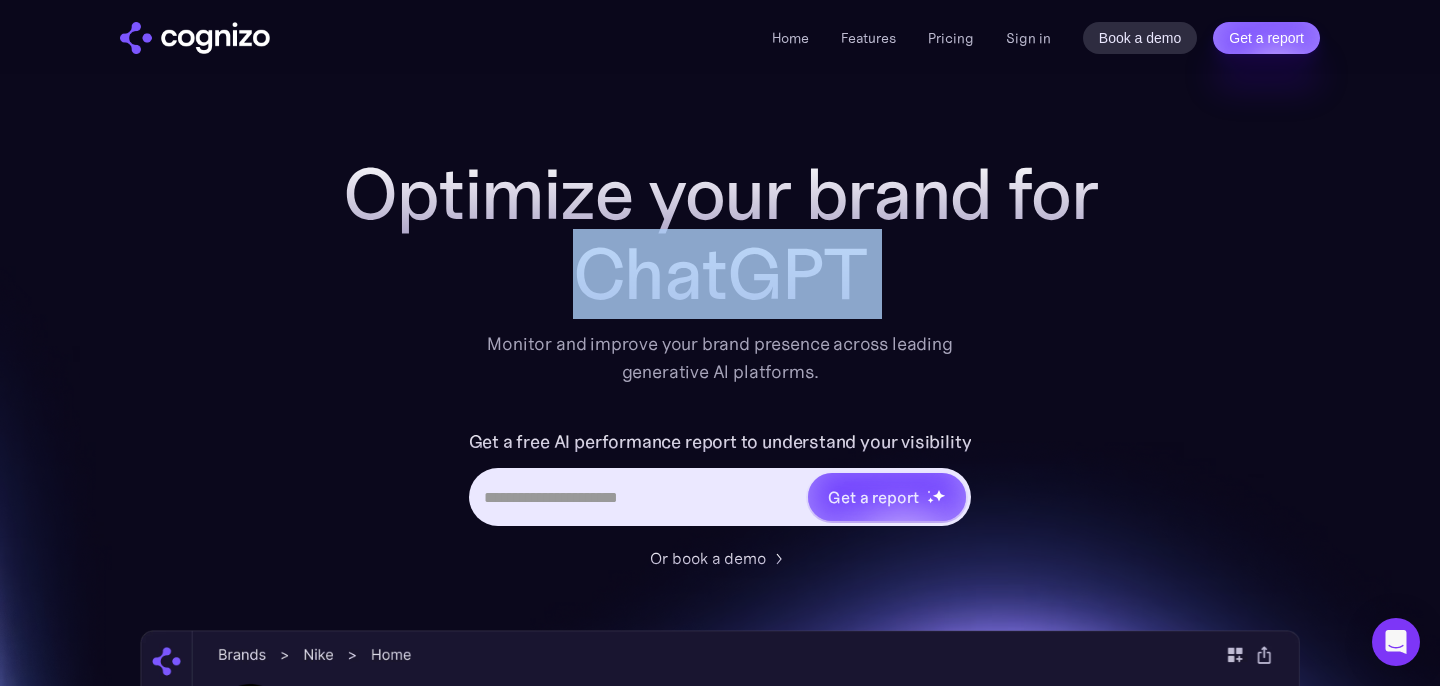 click on "ChatGPT" at bounding box center [720, 274] 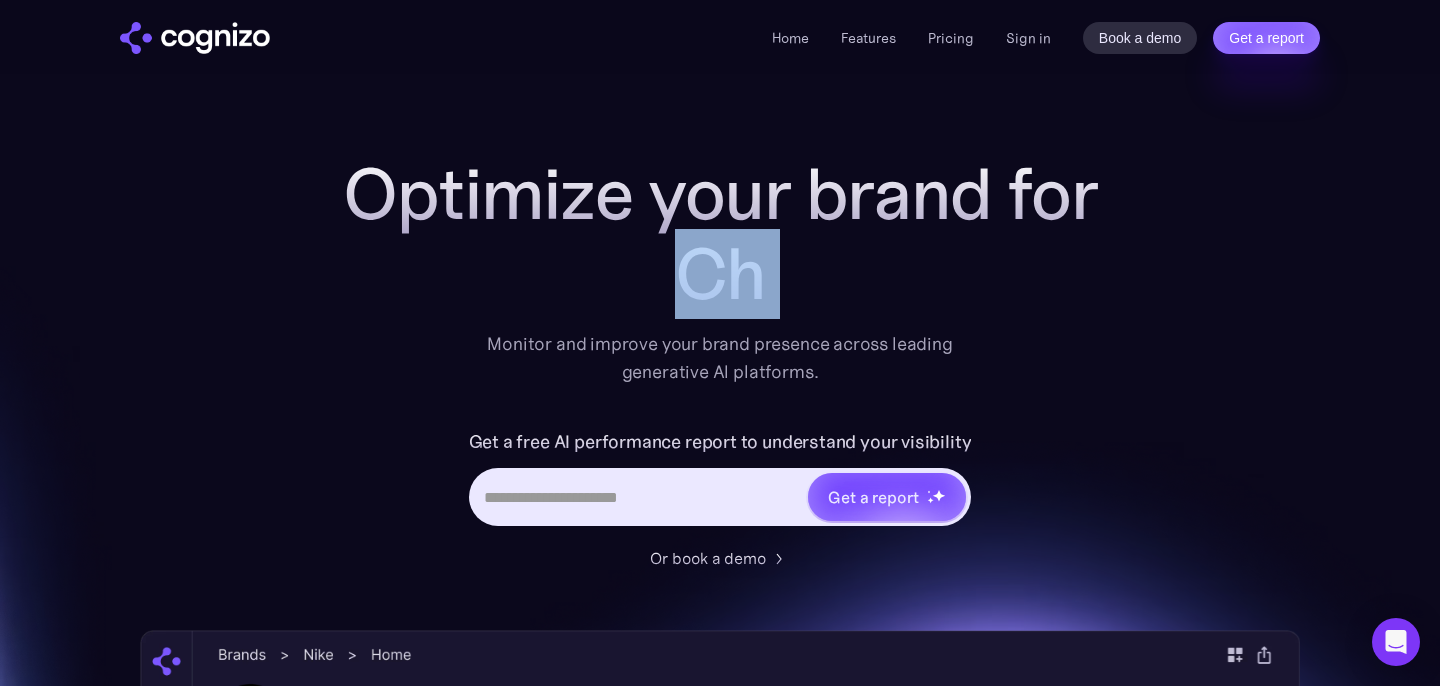 click on "Ch" at bounding box center [720, 274] 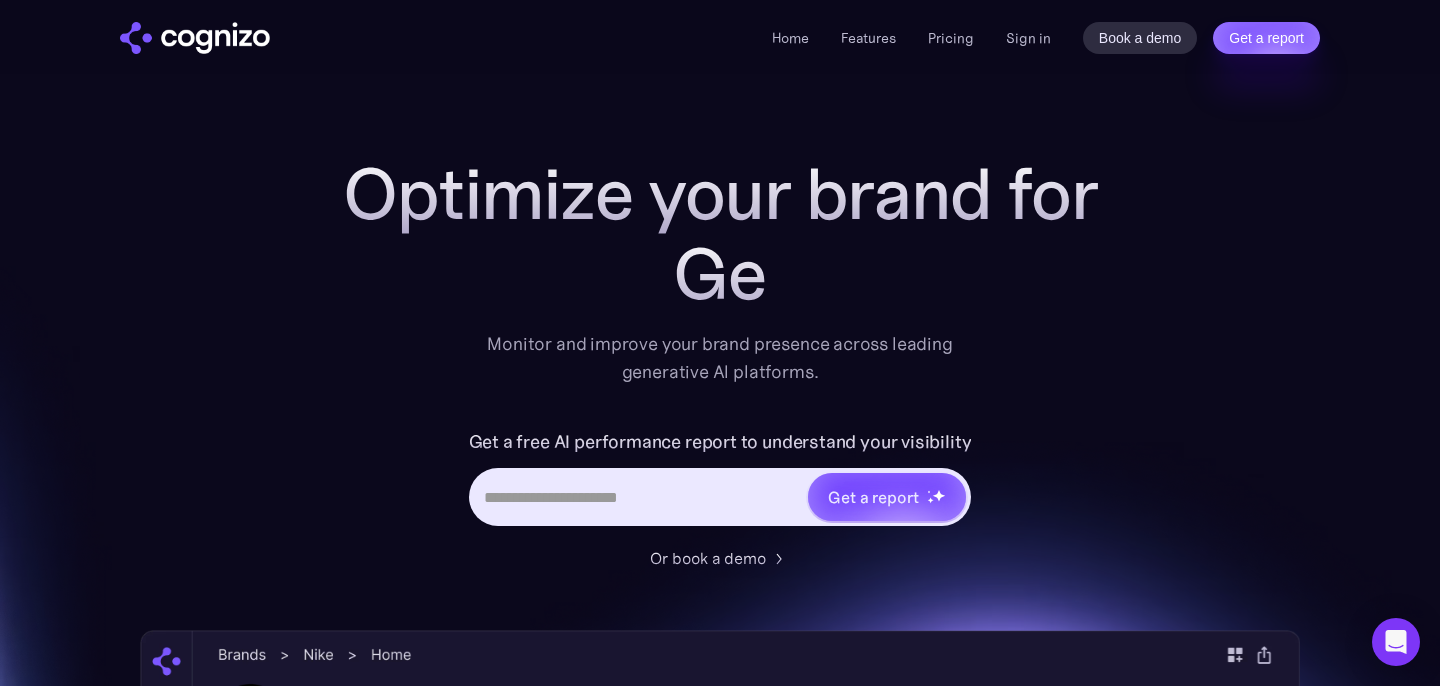 click on "Optimize your brand for" at bounding box center (720, 194) 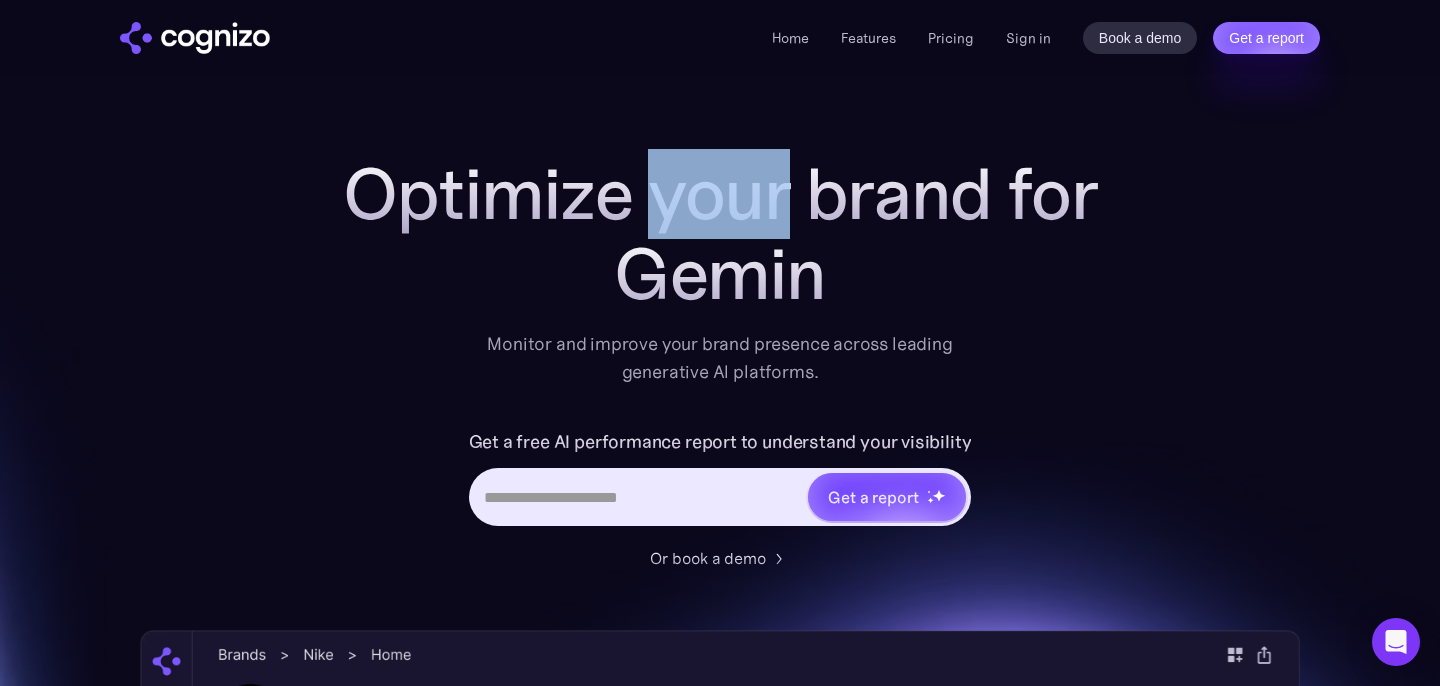 click on "Optimize your brand for" at bounding box center (720, 194) 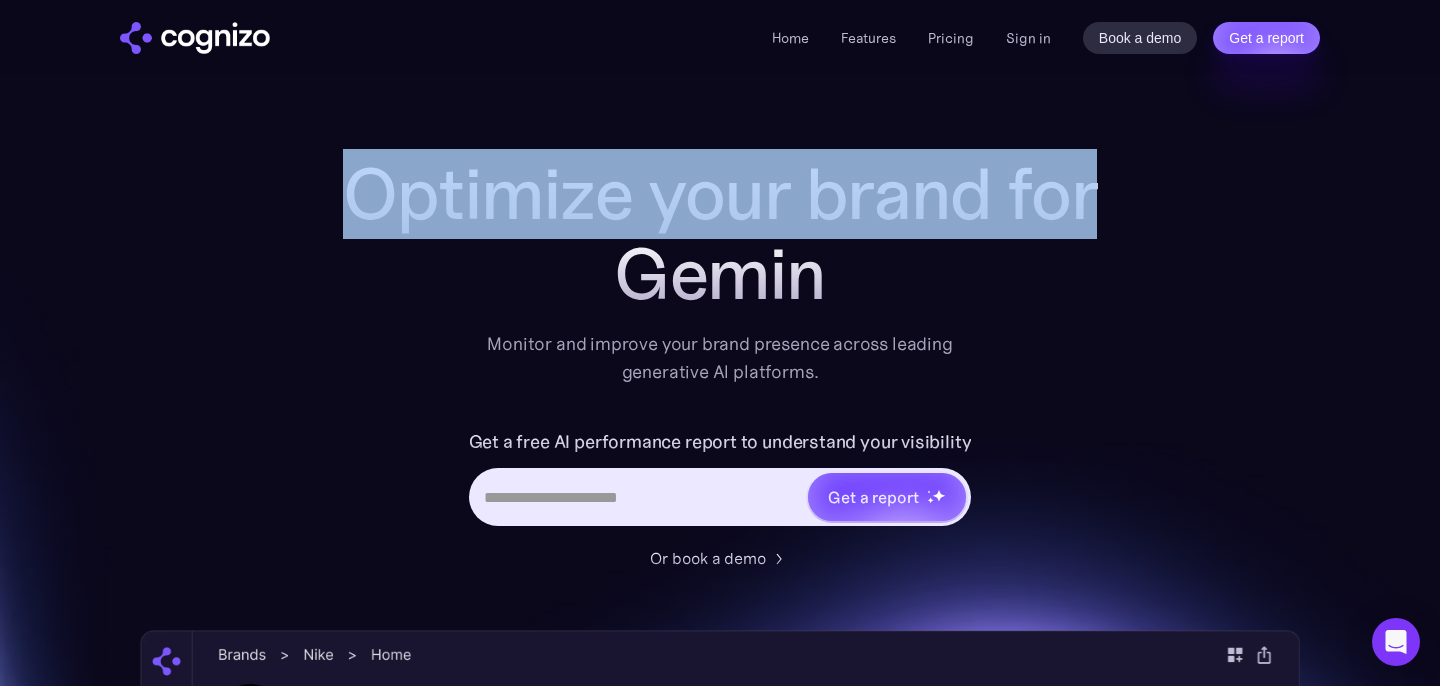 click on "Optimize your brand for" at bounding box center [720, 194] 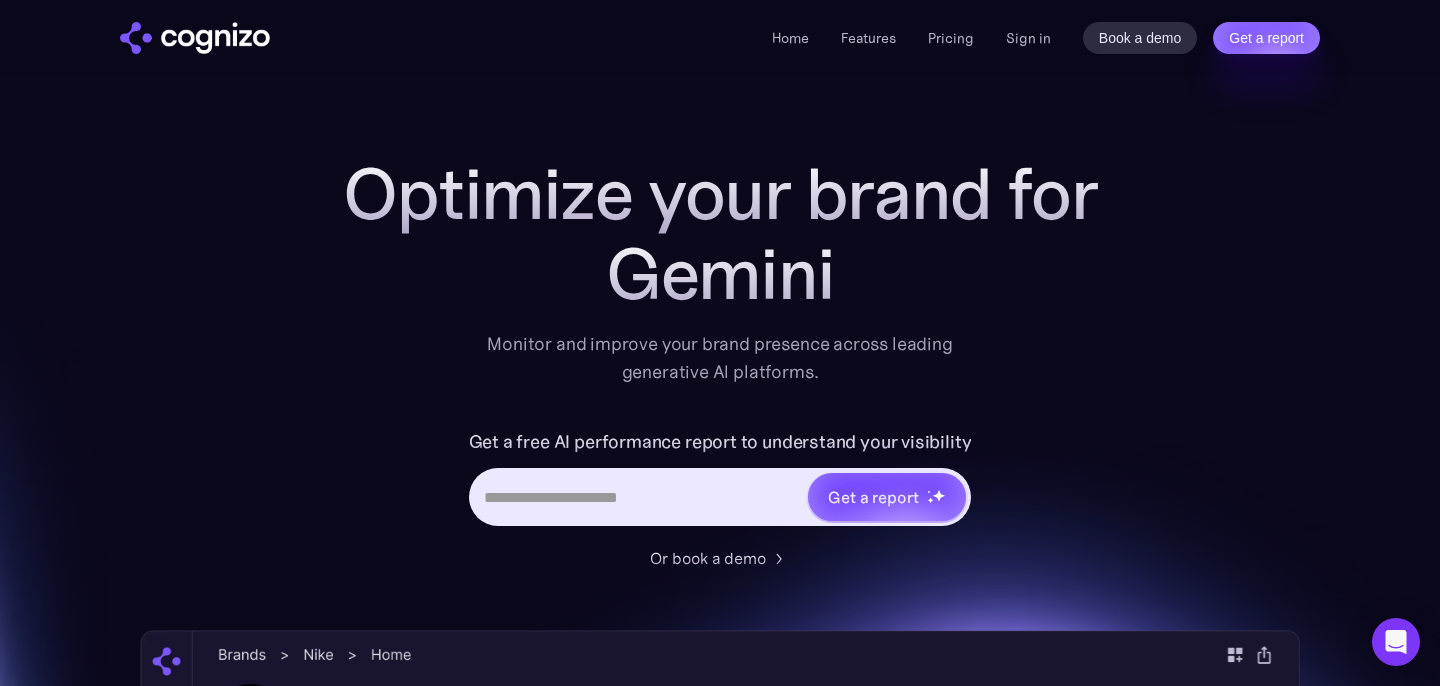 click on "Monitor and improve your brand presence across leading generative AI platforms." at bounding box center [720, 358] 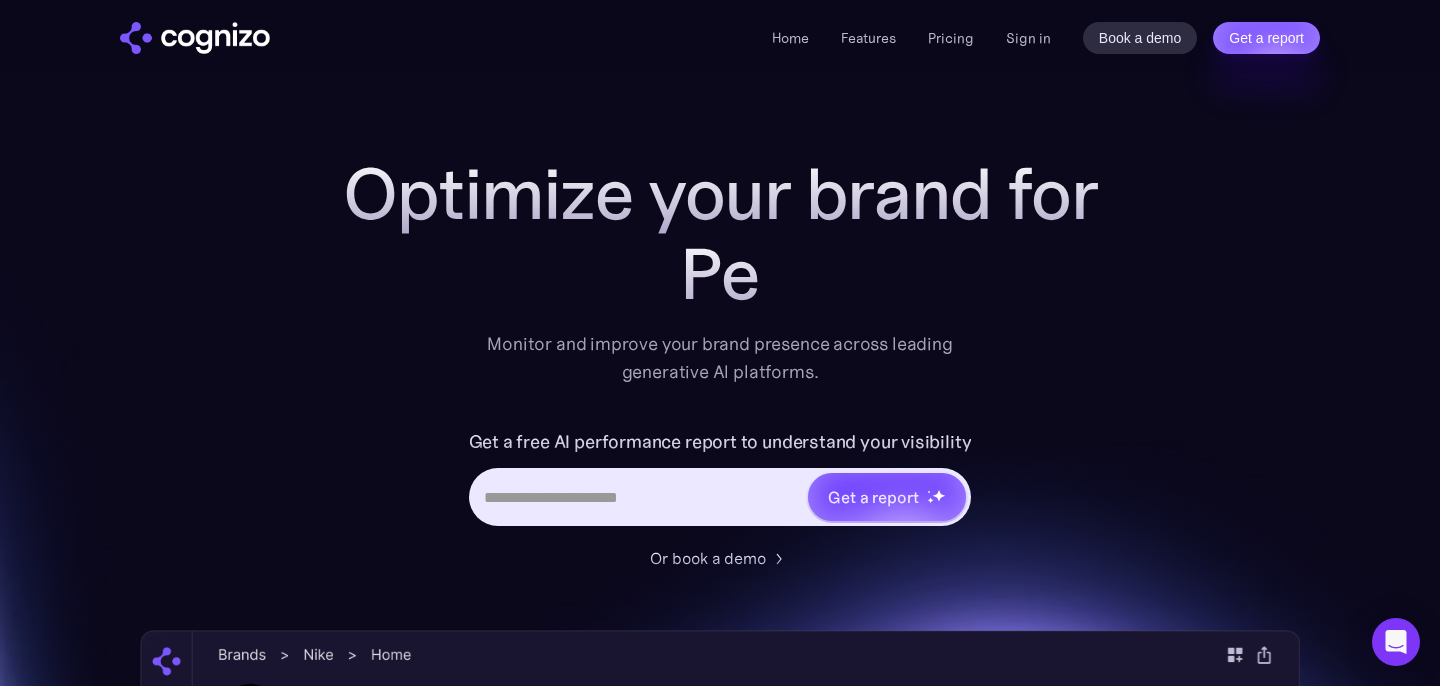 click on "Optimize your brand for Pe Monitor and improve your brand presence across leading generative AI platforms. Get a free AI performance report to understand your visibility Get a report Or book a demo" at bounding box center (720, 362) 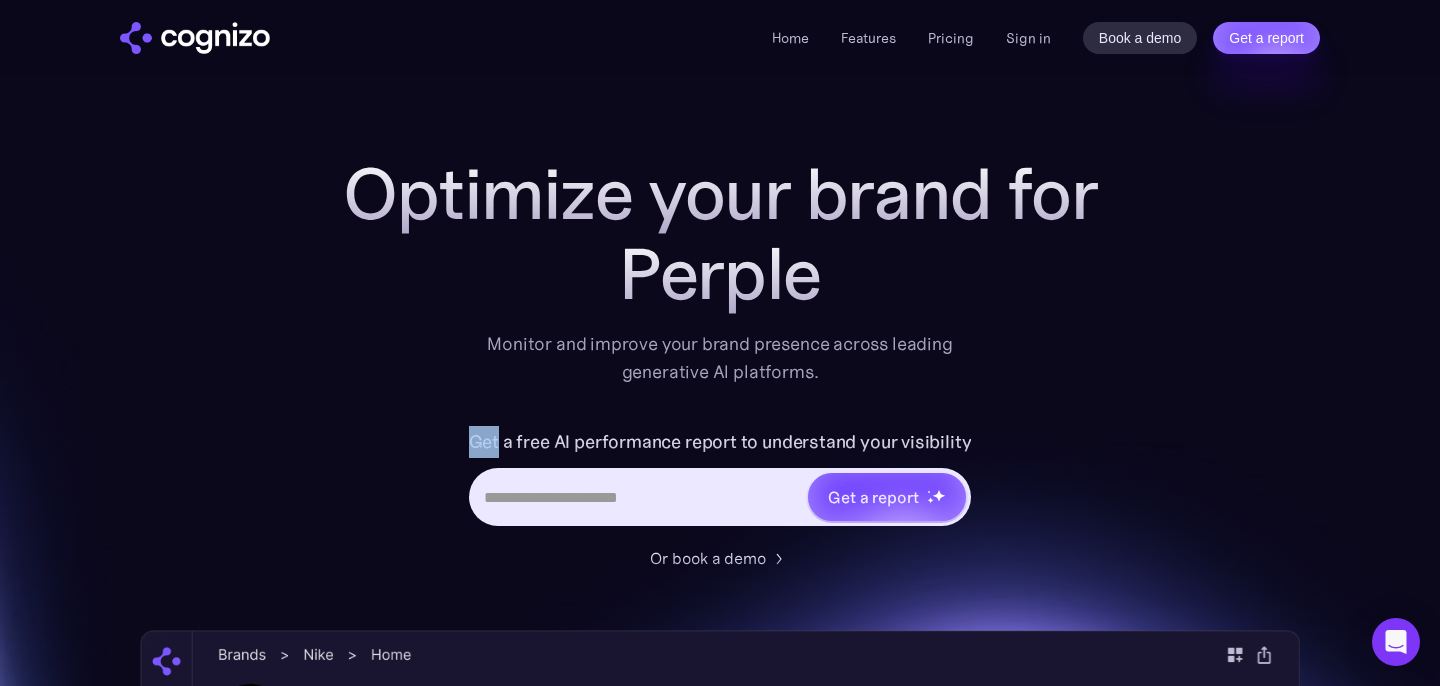 click on "Optimize your brand for Perple Monitor and improve your brand presence across leading generative AI platforms. Get a free AI performance report to understand your visibility Get a report Or book a demo" at bounding box center (720, 362) 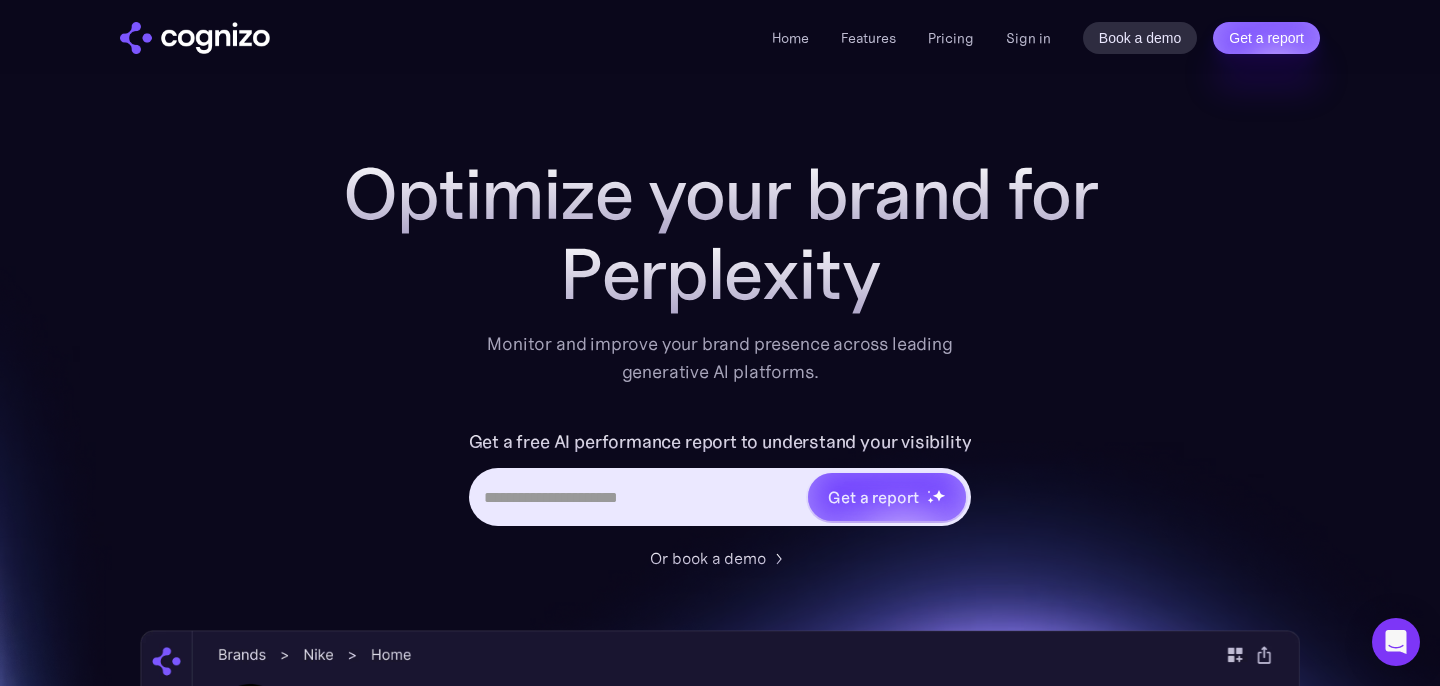 click on "Monitor and improve your brand presence across leading generative AI platforms." at bounding box center (720, 358) 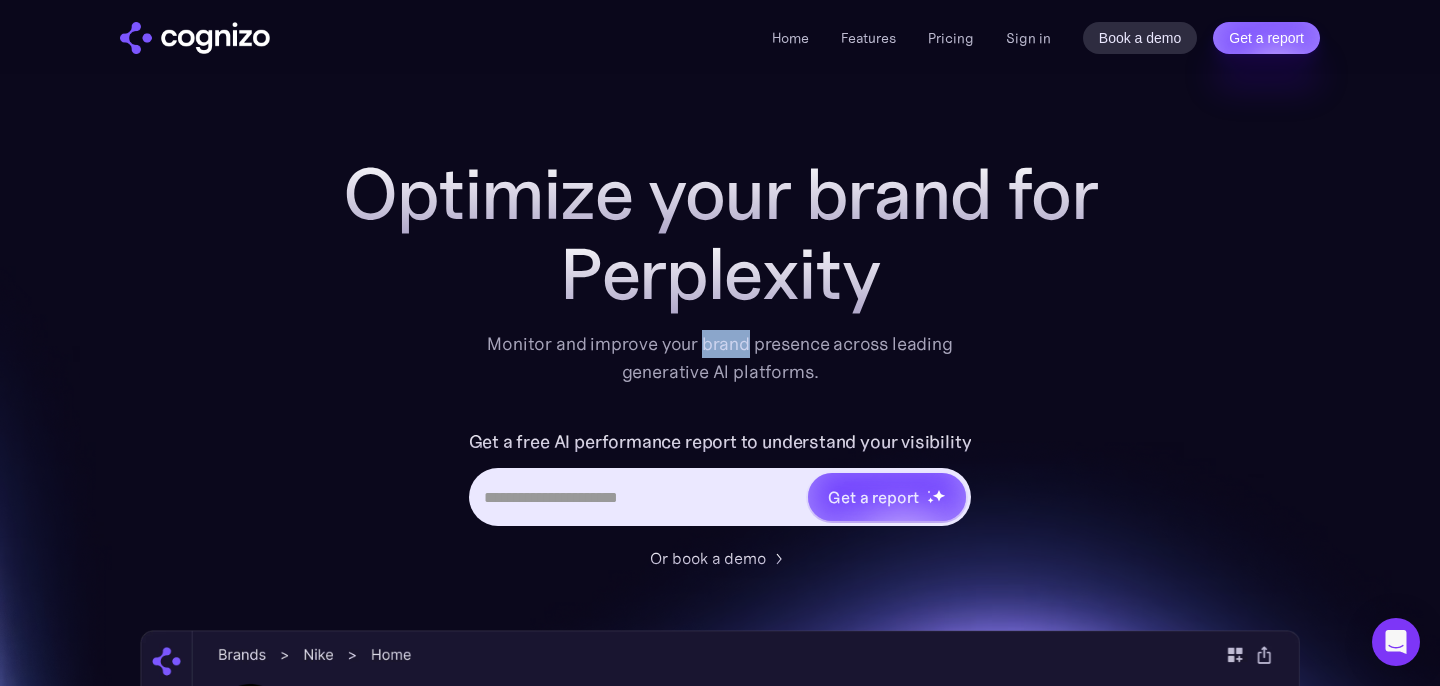 click on "Monitor and improve your brand presence across leading generative AI platforms." at bounding box center [720, 358] 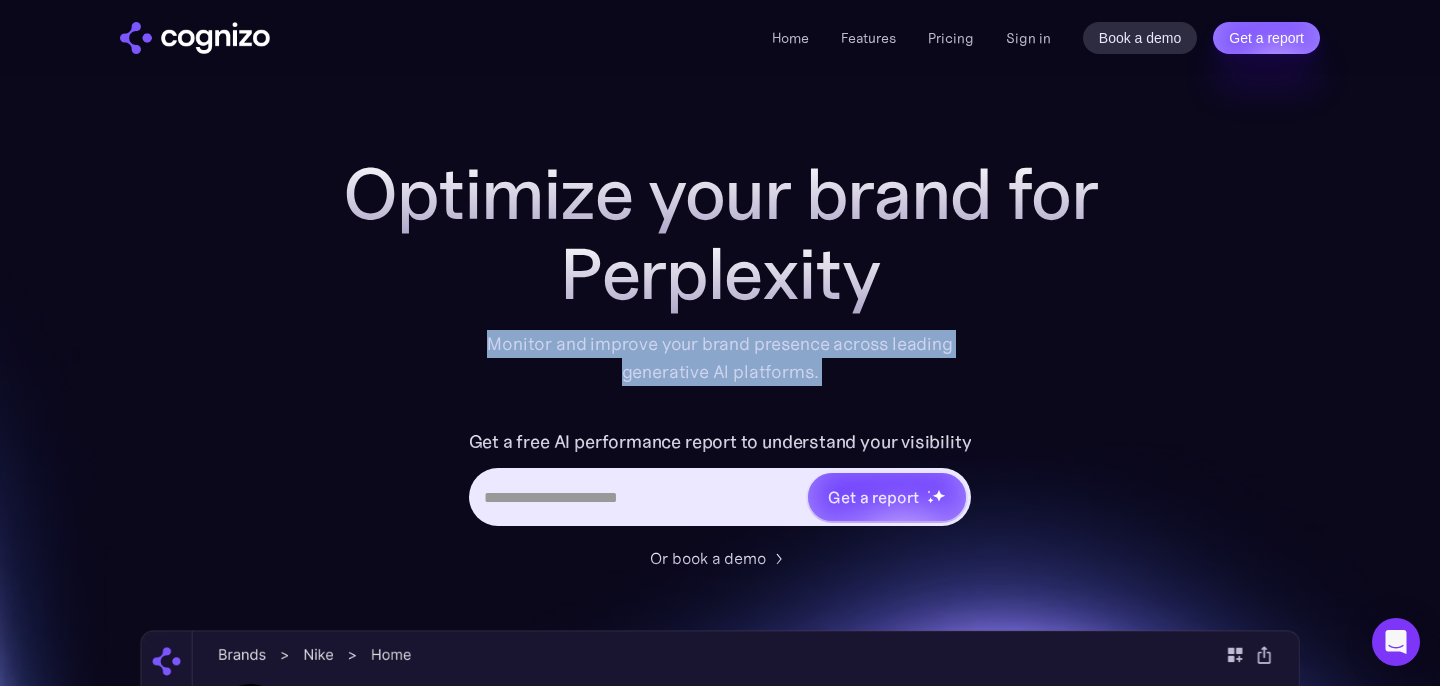 click on "Monitor and improve your brand presence across leading generative AI platforms." at bounding box center [720, 358] 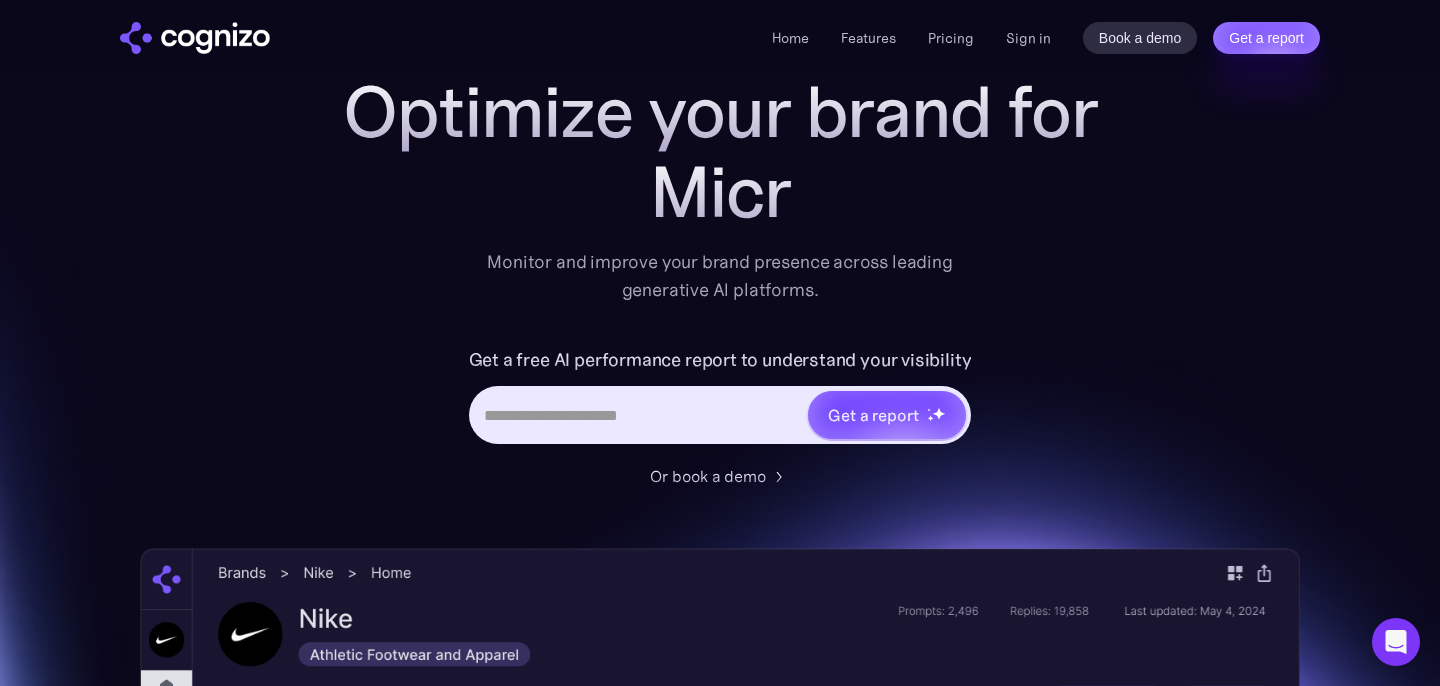 scroll, scrollTop: 0, scrollLeft: 0, axis: both 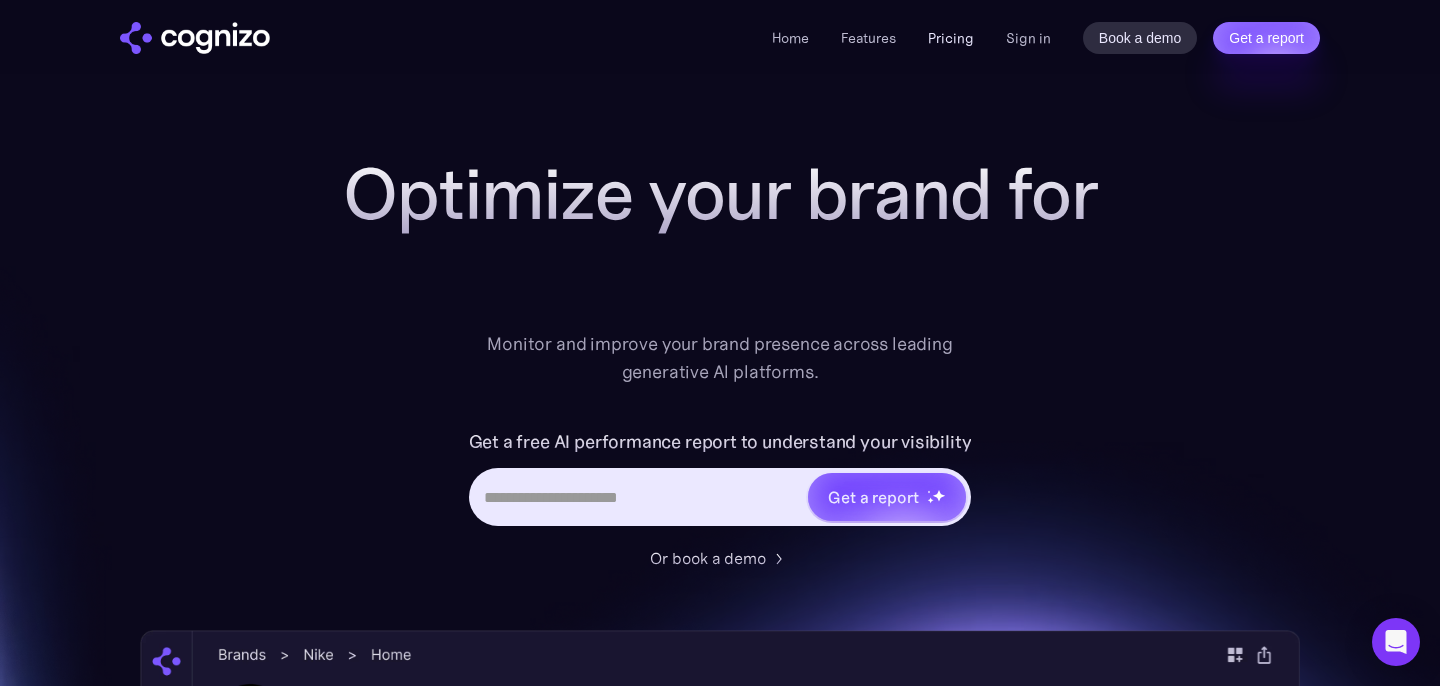 click on "Pricing" at bounding box center [951, 38] 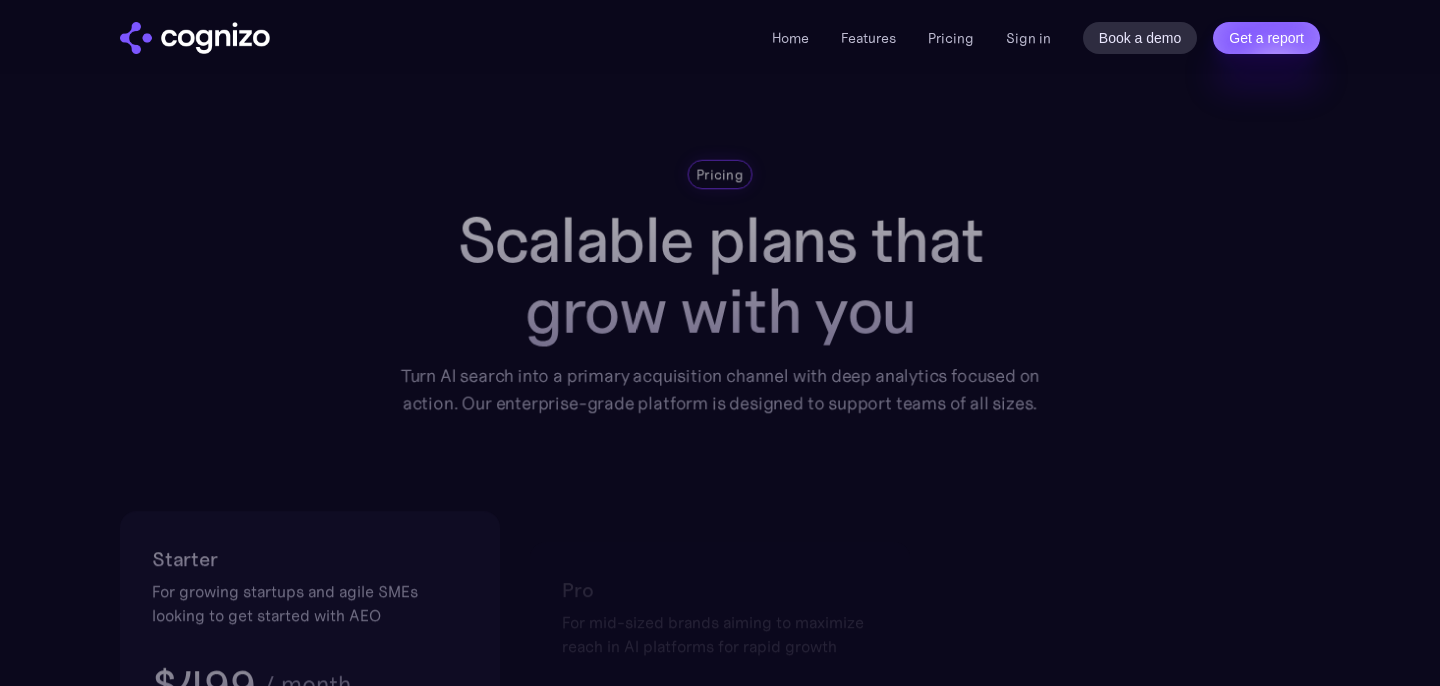 scroll, scrollTop: 0, scrollLeft: 0, axis: both 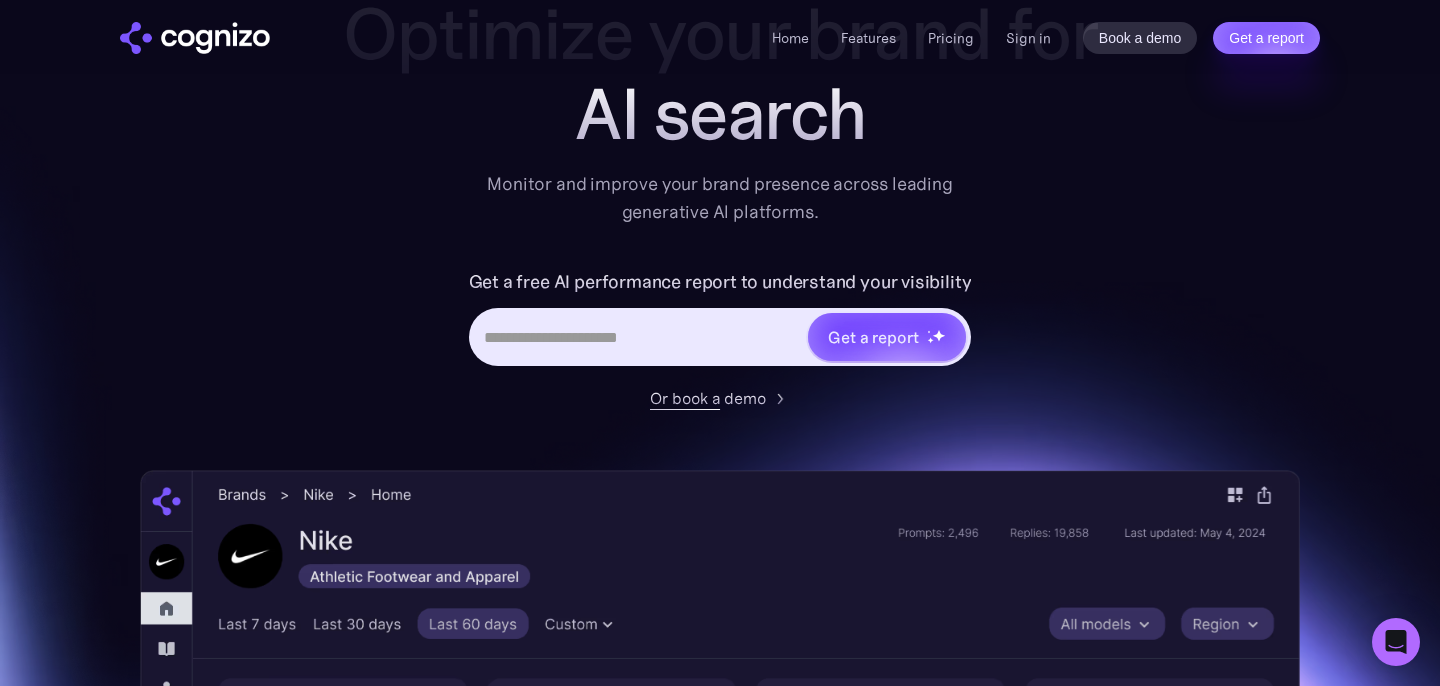 click on "Get a report" at bounding box center [720, 337] 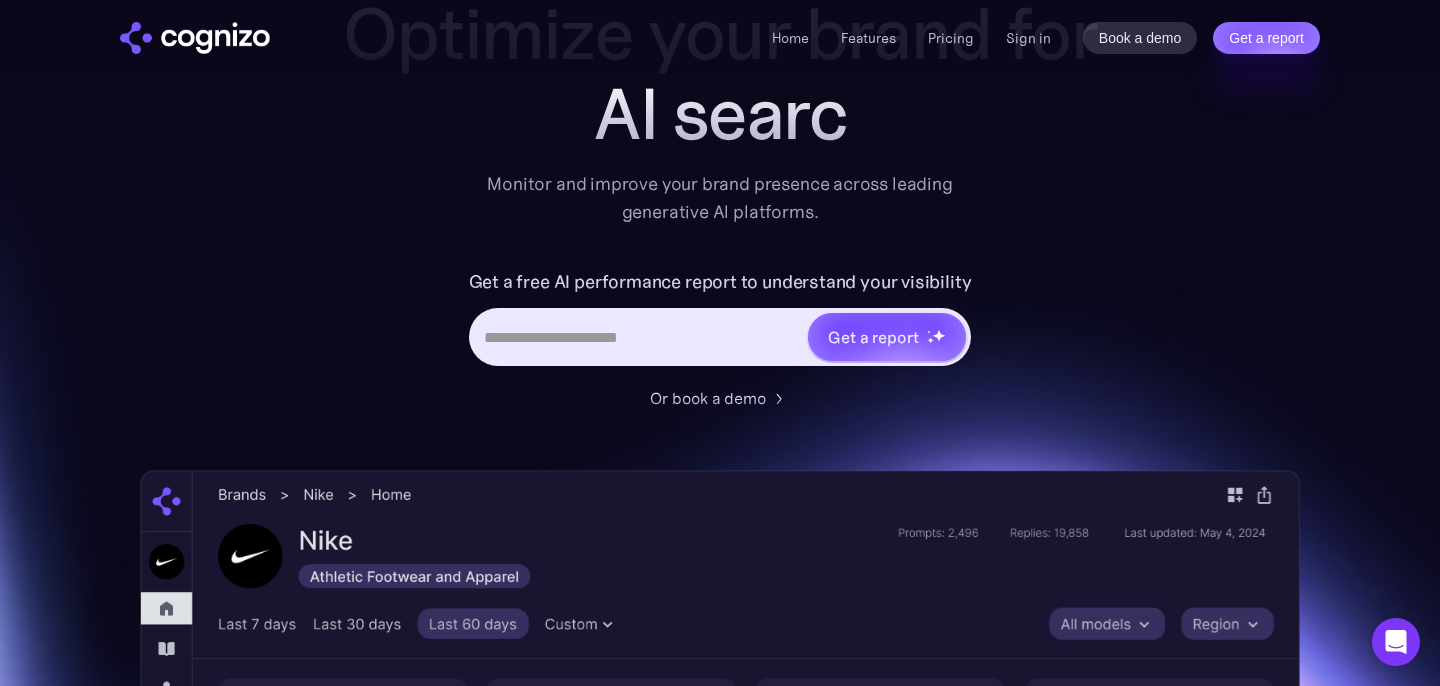 click at bounding box center [639, 337] 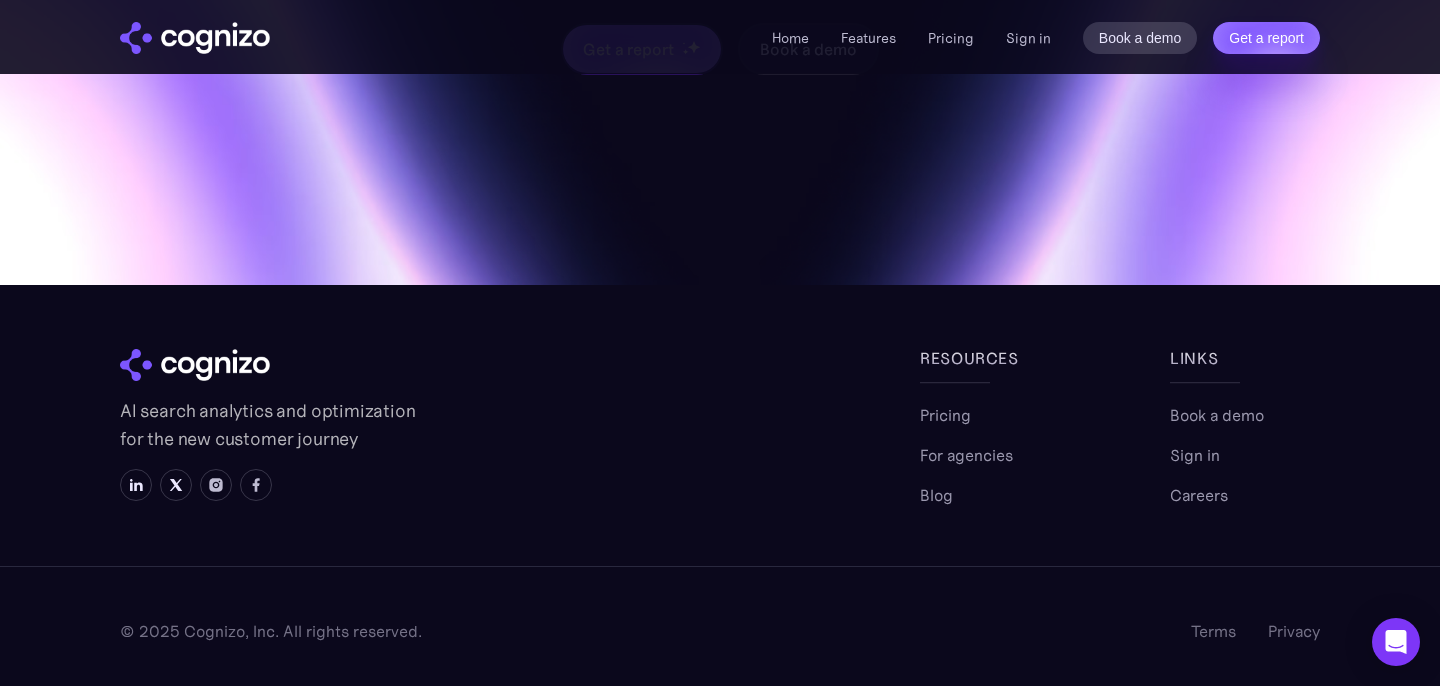 scroll, scrollTop: 5863, scrollLeft: 0, axis: vertical 